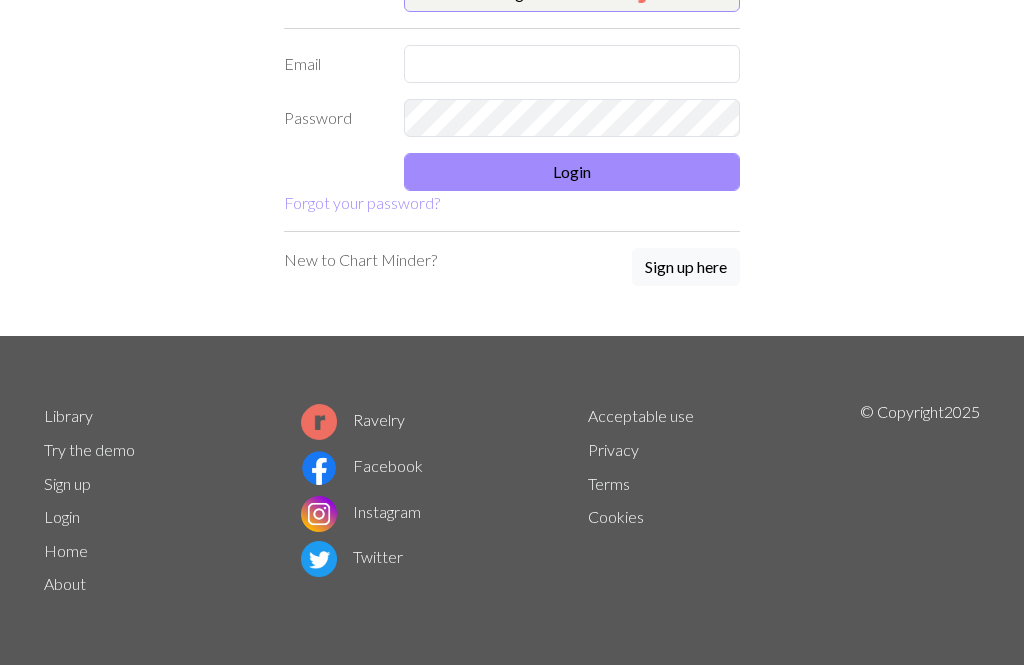 scroll, scrollTop: 141, scrollLeft: 0, axis: vertical 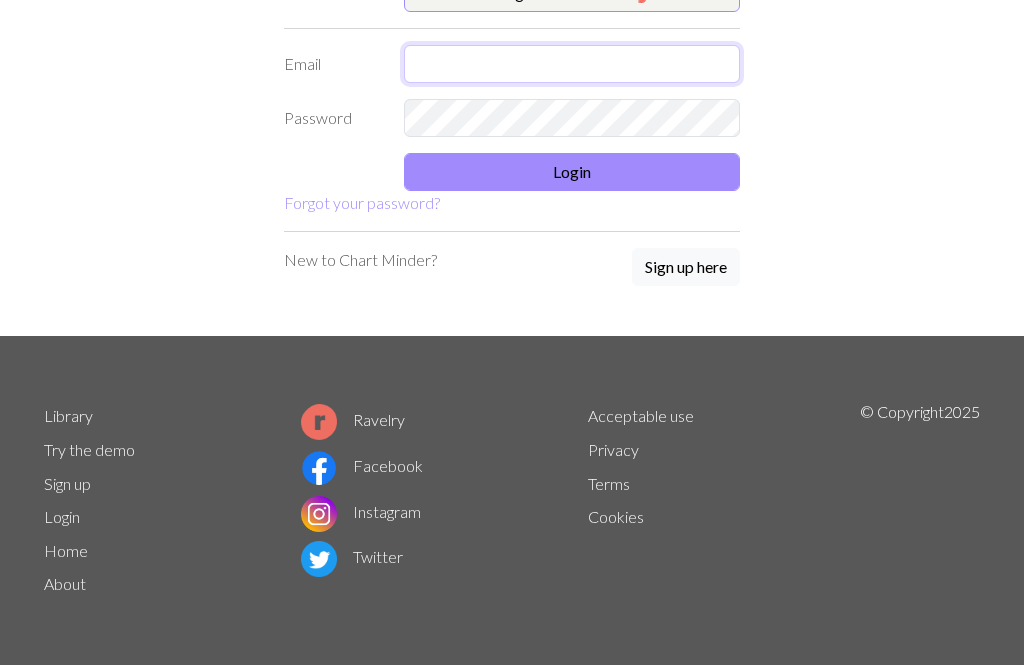 type on "akrmakrm17@gmail.com" 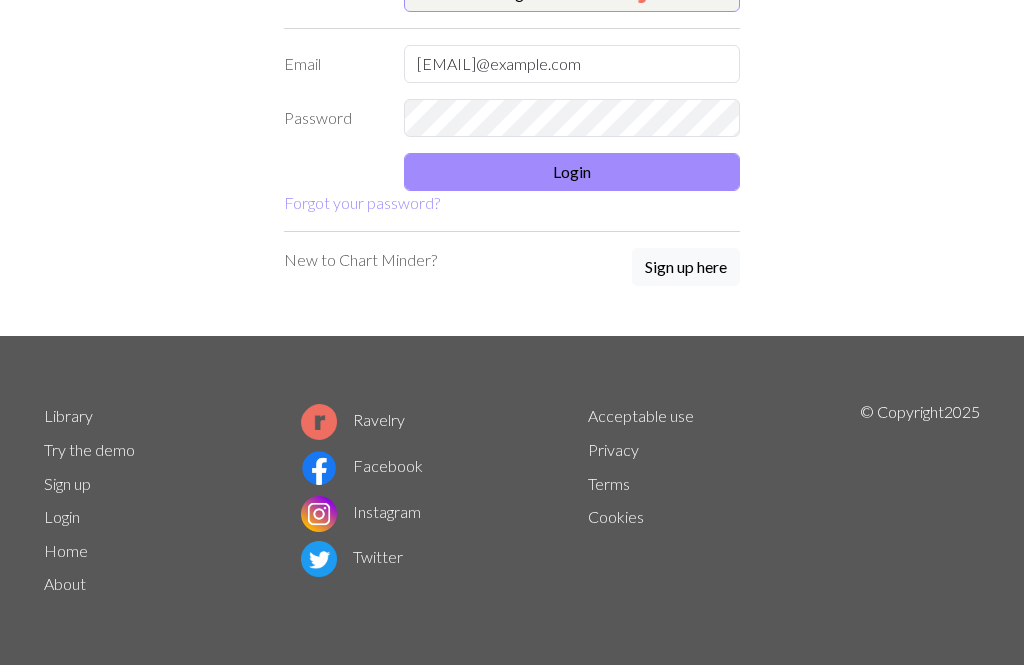 click on "Login" at bounding box center [572, 172] 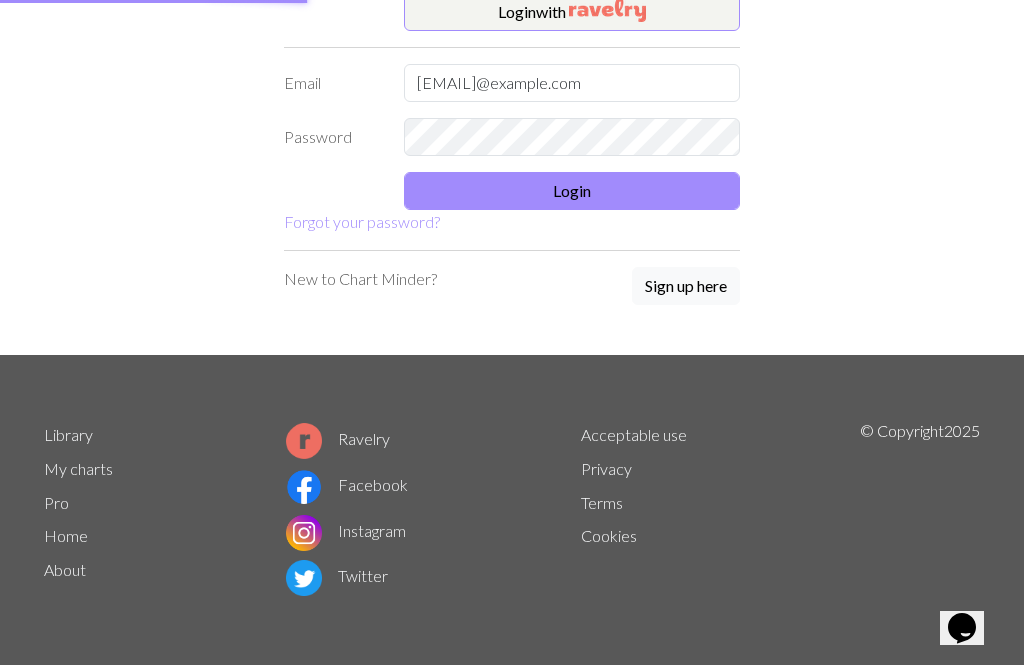 scroll, scrollTop: 121, scrollLeft: 0, axis: vertical 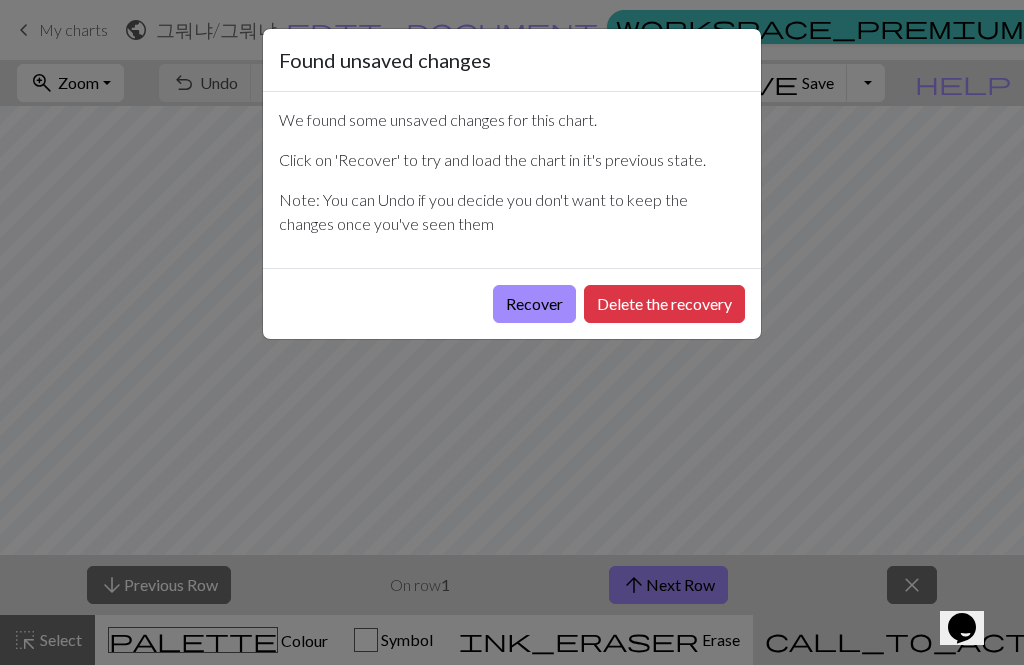 click on "Recover" at bounding box center [534, 304] 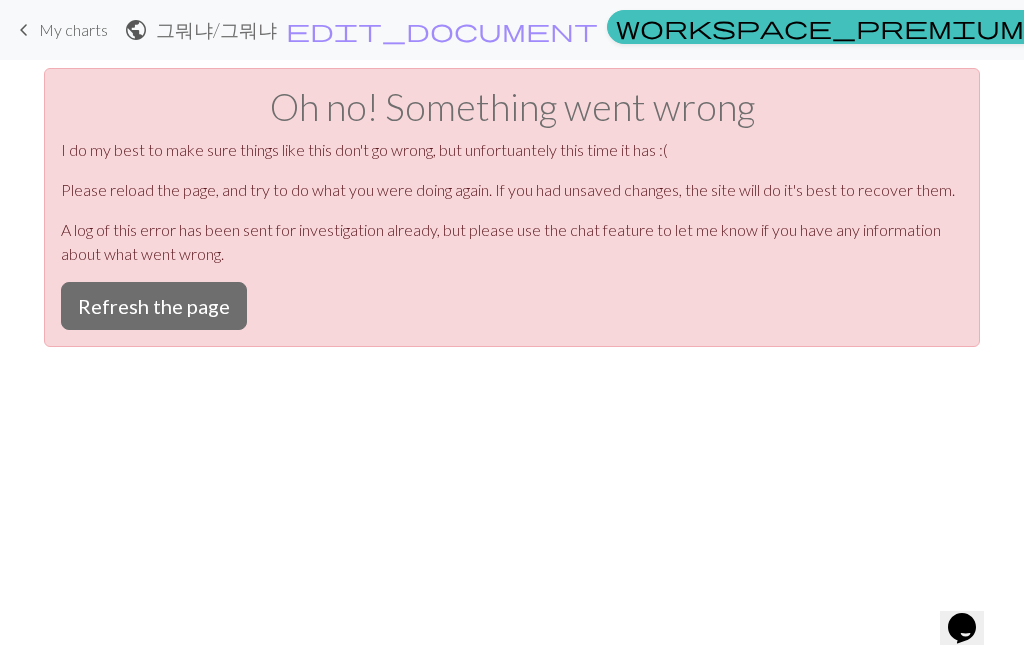 click on "Refresh the page" at bounding box center [154, 306] 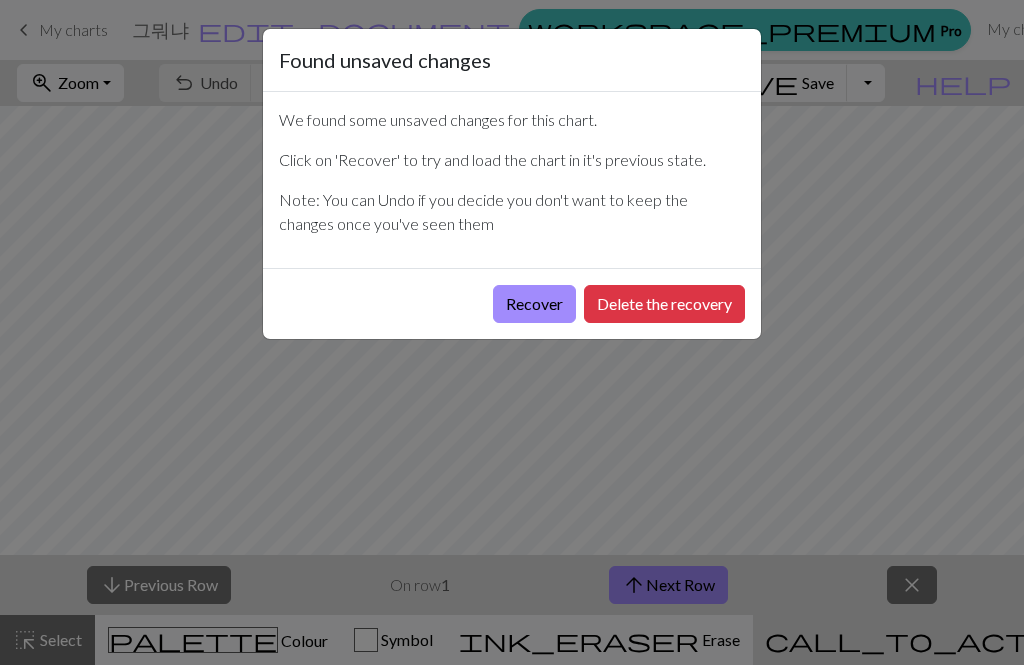 scroll, scrollTop: 0, scrollLeft: 0, axis: both 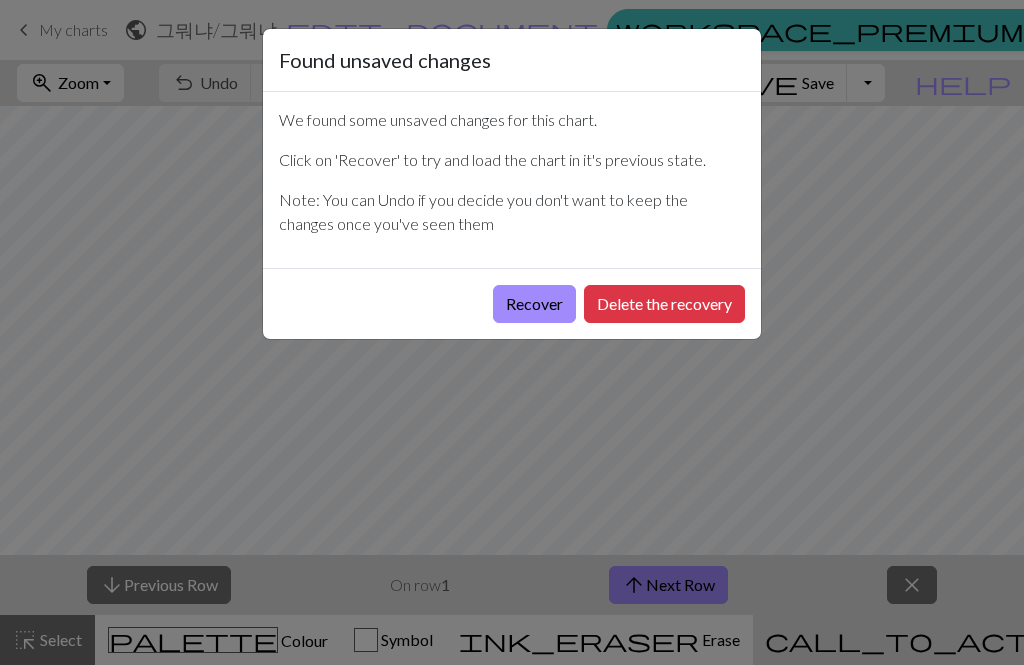 click on "Recover" at bounding box center [534, 304] 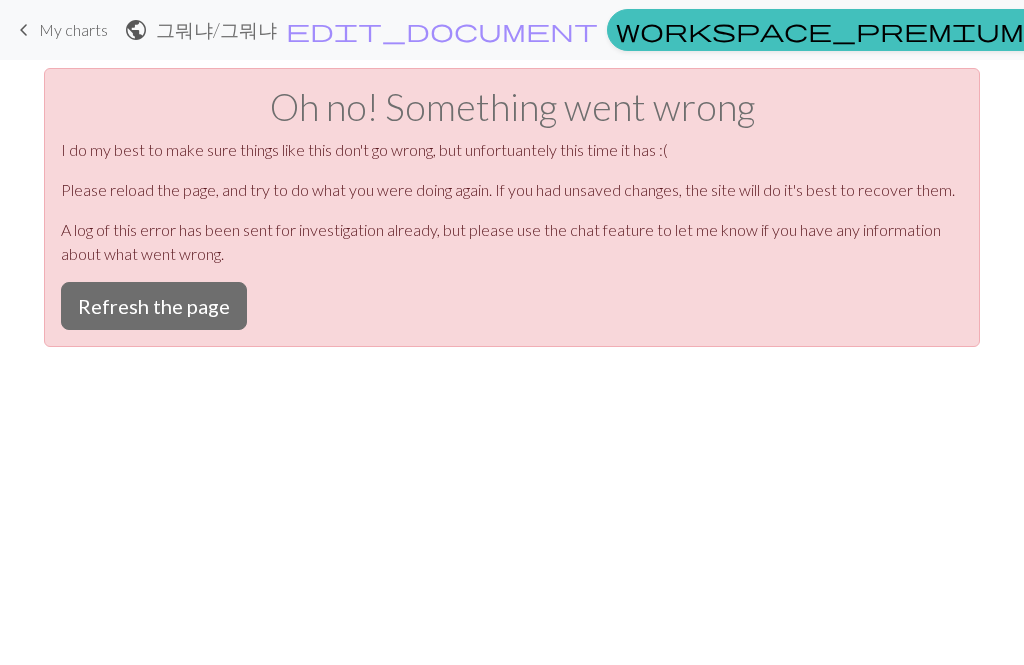 click on "Refresh the page" at bounding box center [154, 306] 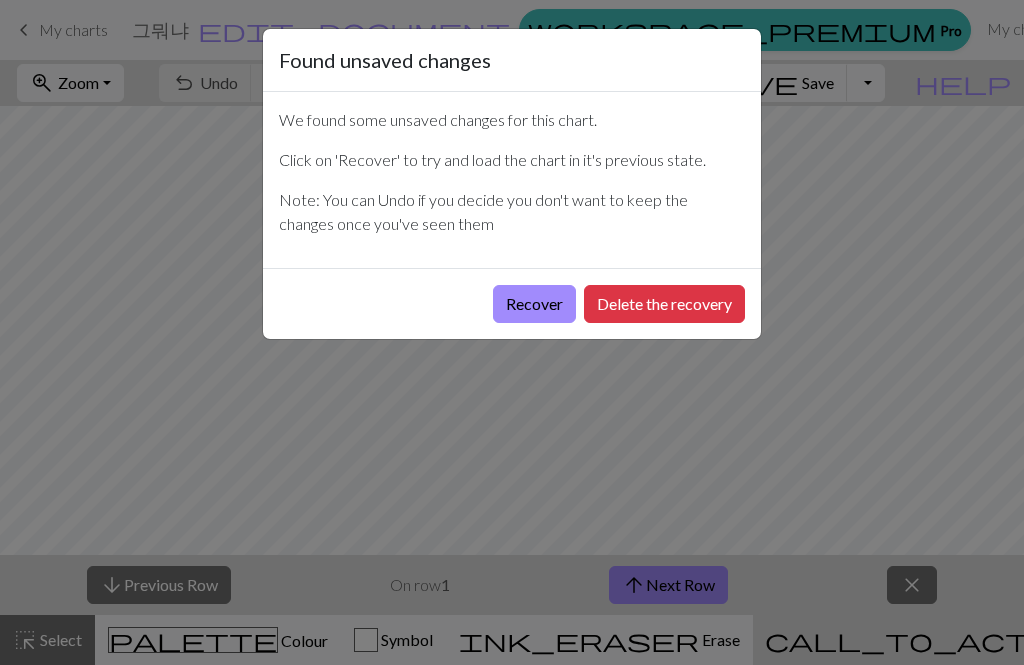 scroll, scrollTop: 0, scrollLeft: 0, axis: both 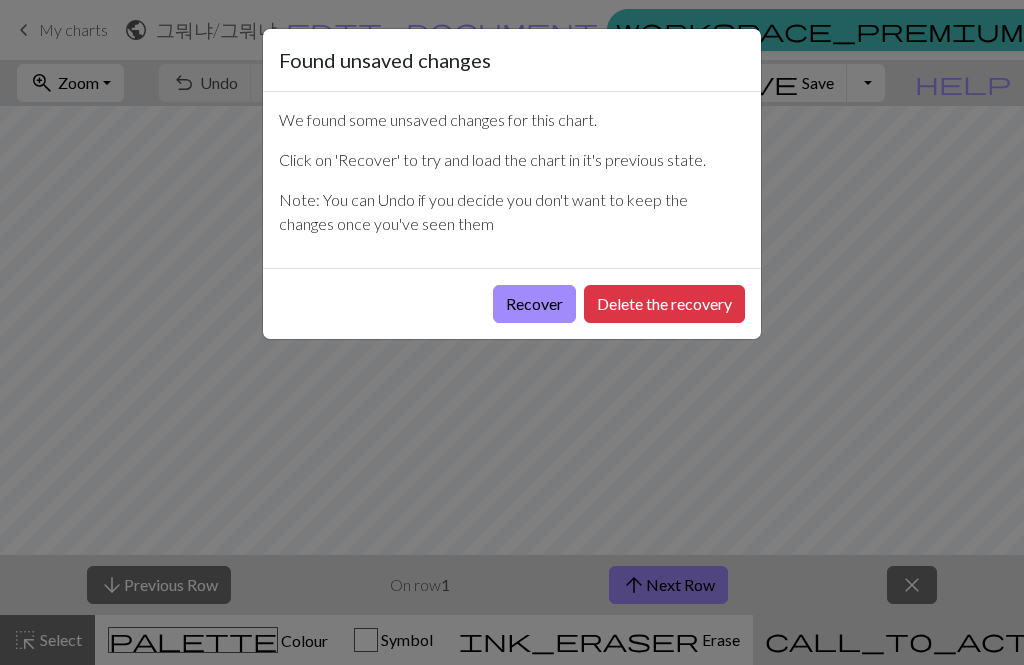 click on "Recover" at bounding box center (534, 304) 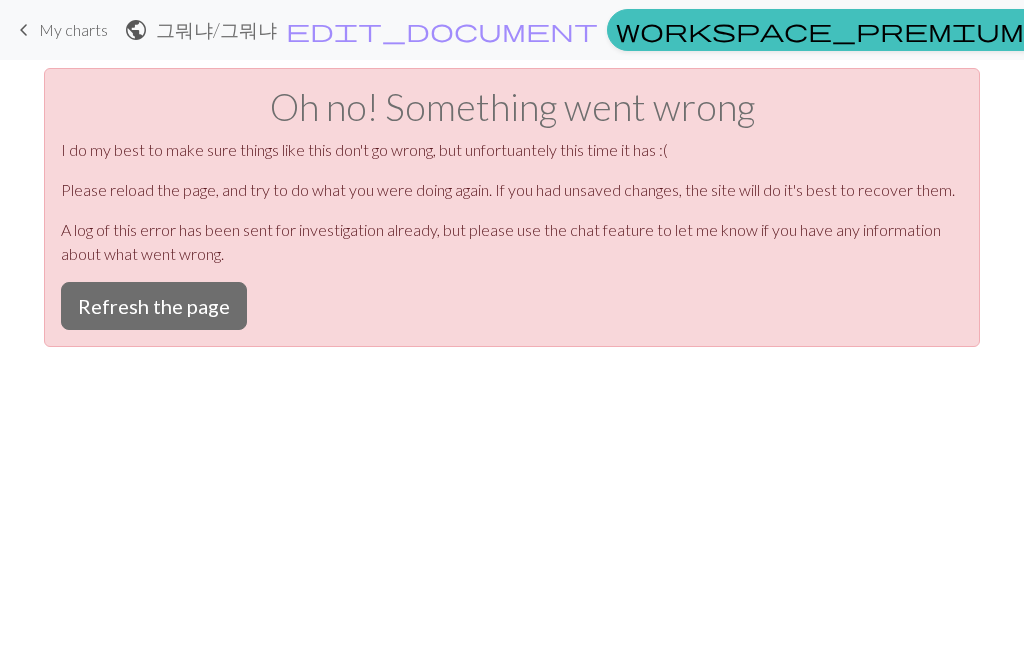 click on "Refresh the page" at bounding box center (154, 306) 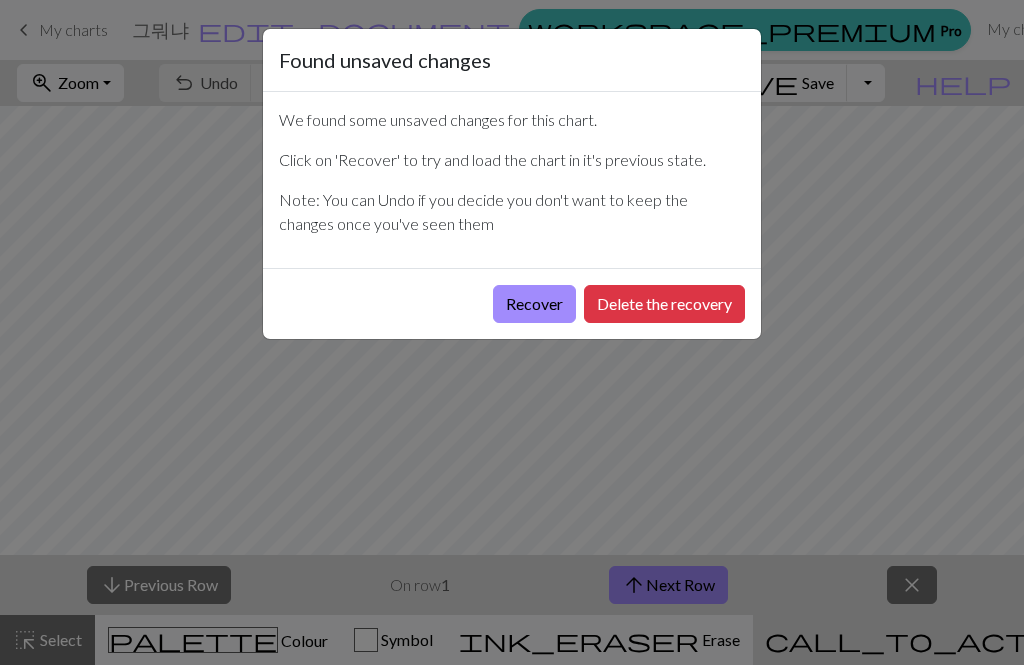 scroll, scrollTop: 0, scrollLeft: 0, axis: both 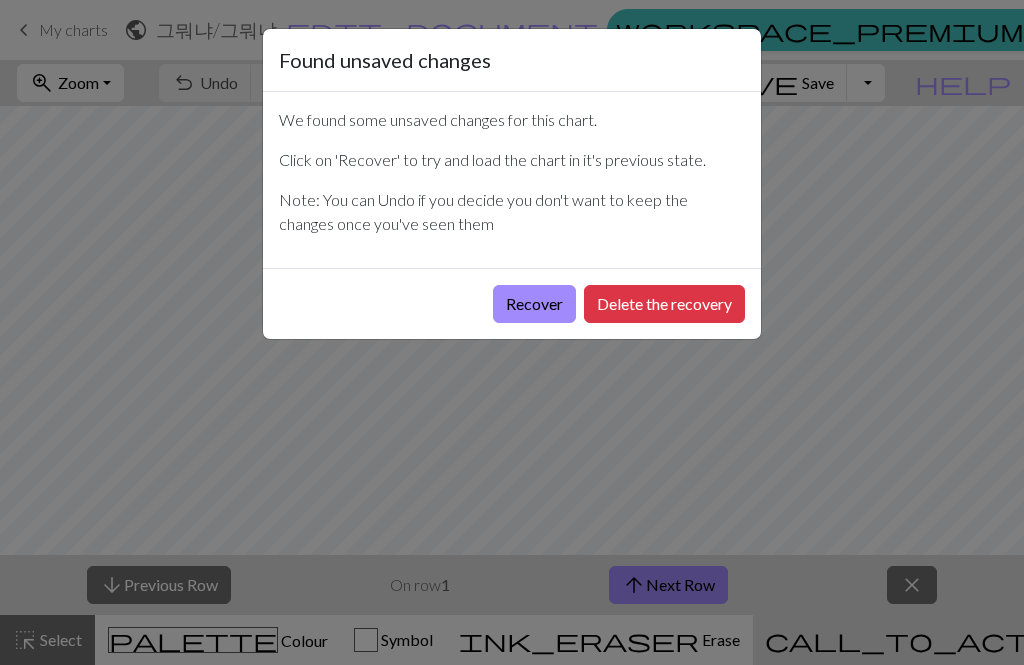 click on "Delete the recovery" at bounding box center (664, 304) 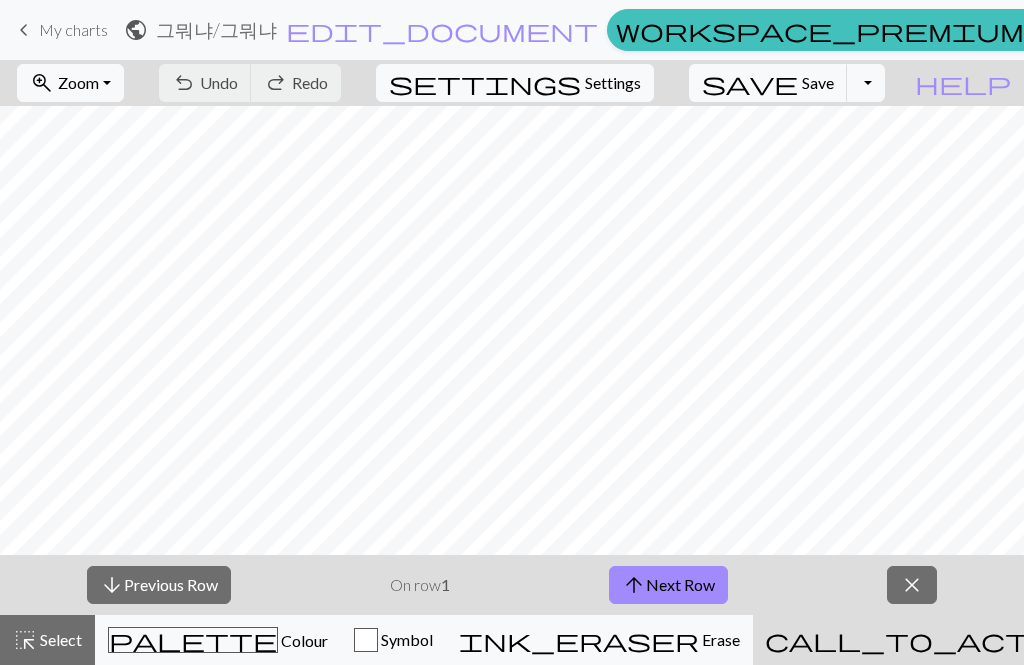 scroll, scrollTop: 569, scrollLeft: 0, axis: vertical 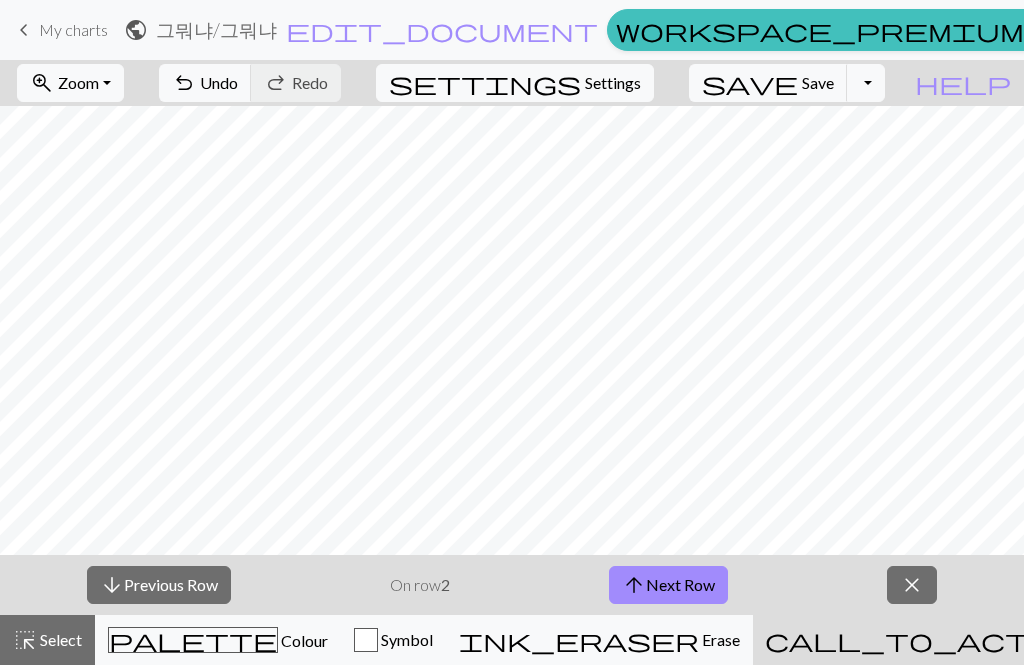 click on "arrow_upward  Next Row" at bounding box center (668, 585) 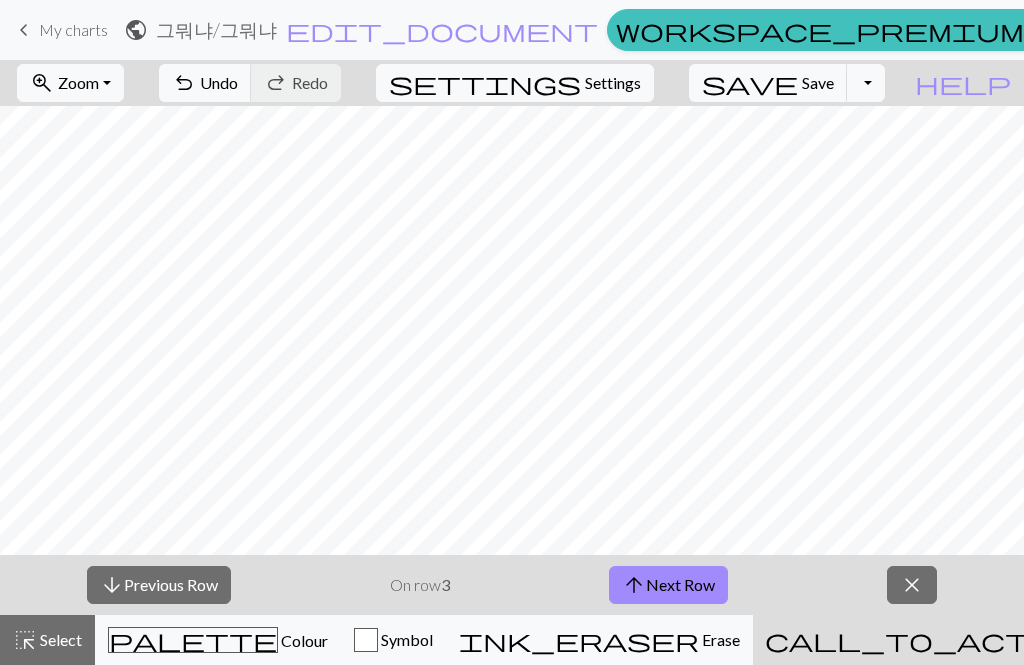 click on "arrow_upward  Next Row" at bounding box center [668, 585] 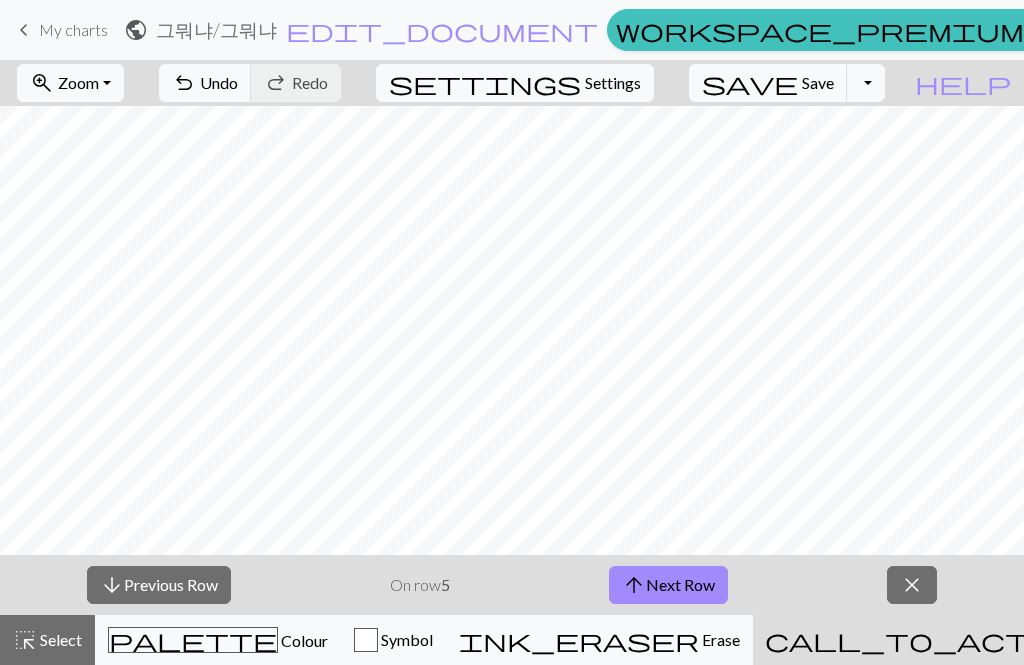 click on "arrow_upward  Next Row" at bounding box center (668, 585) 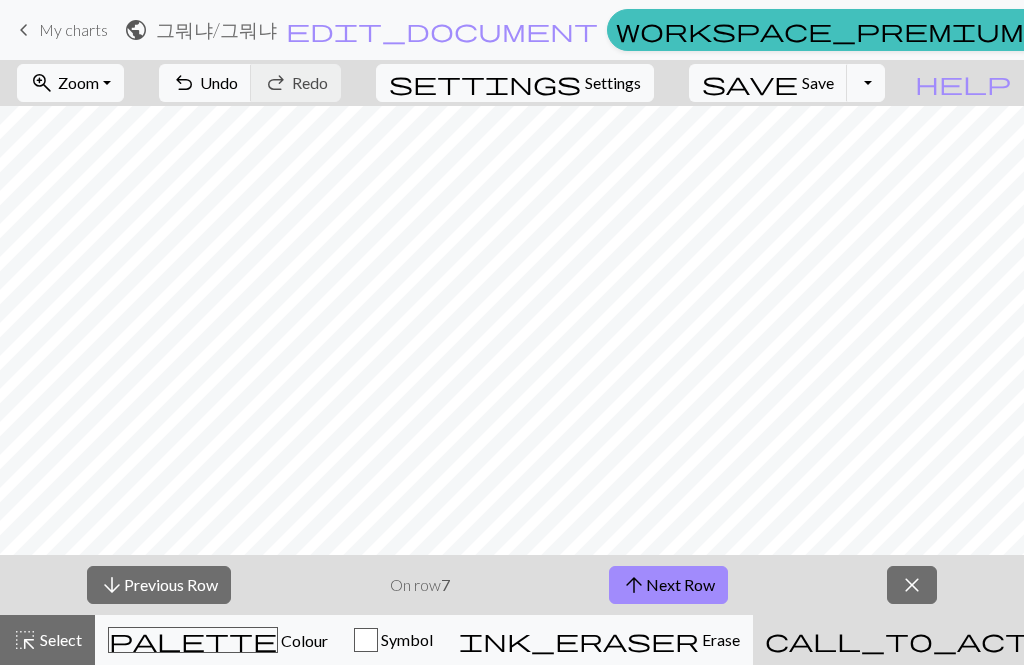 click on "arrow_upward  Next Row" at bounding box center [668, 585] 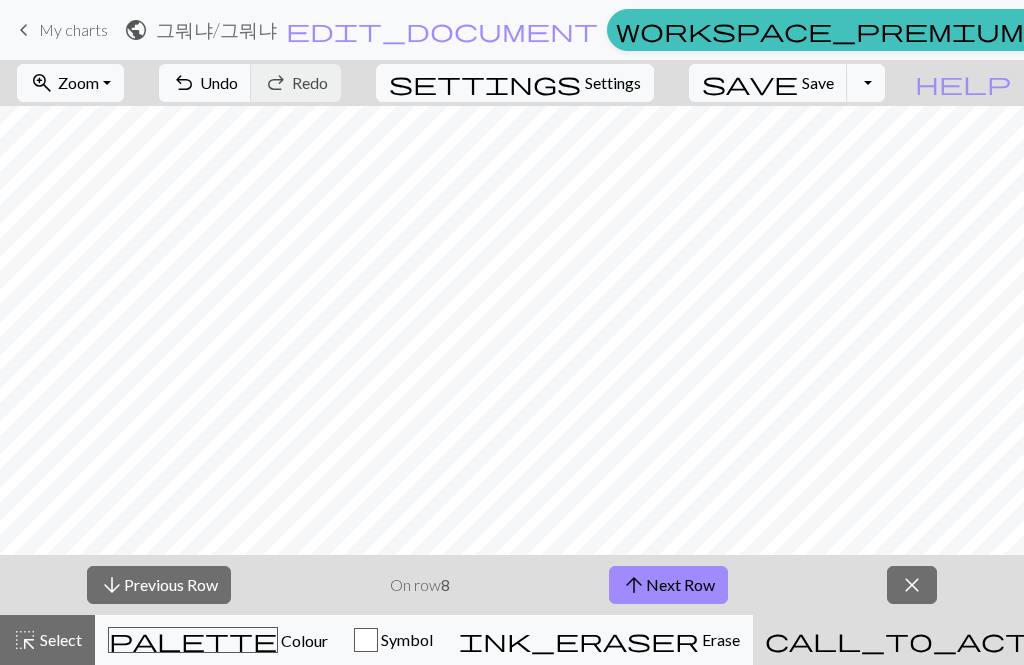 click on "arrow_upward  Next Row" at bounding box center (668, 585) 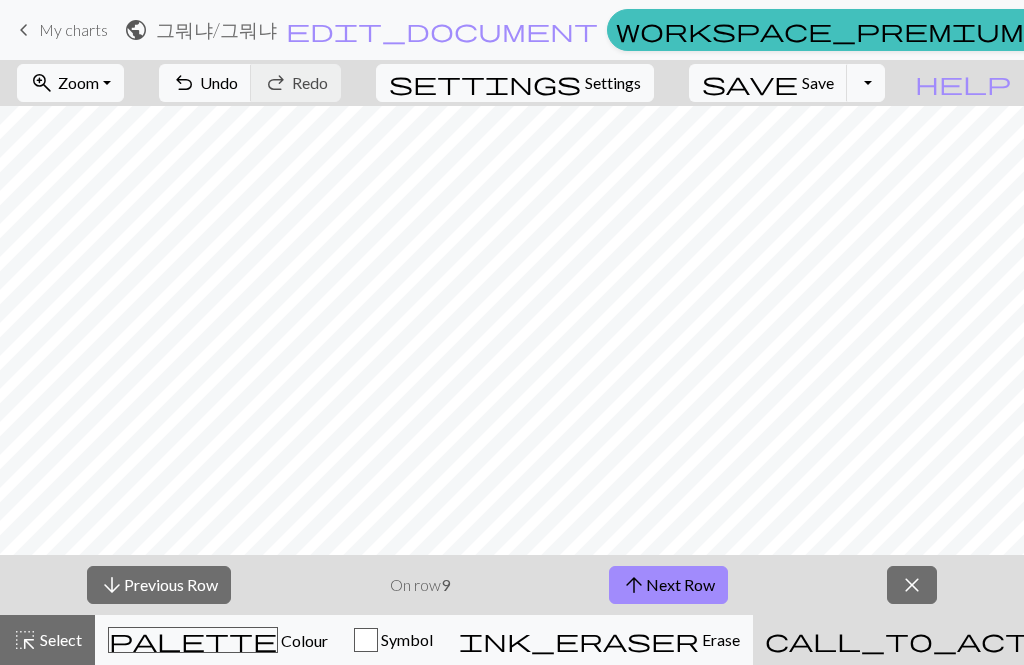 click on "arrow_upward  Next Row" at bounding box center [668, 585] 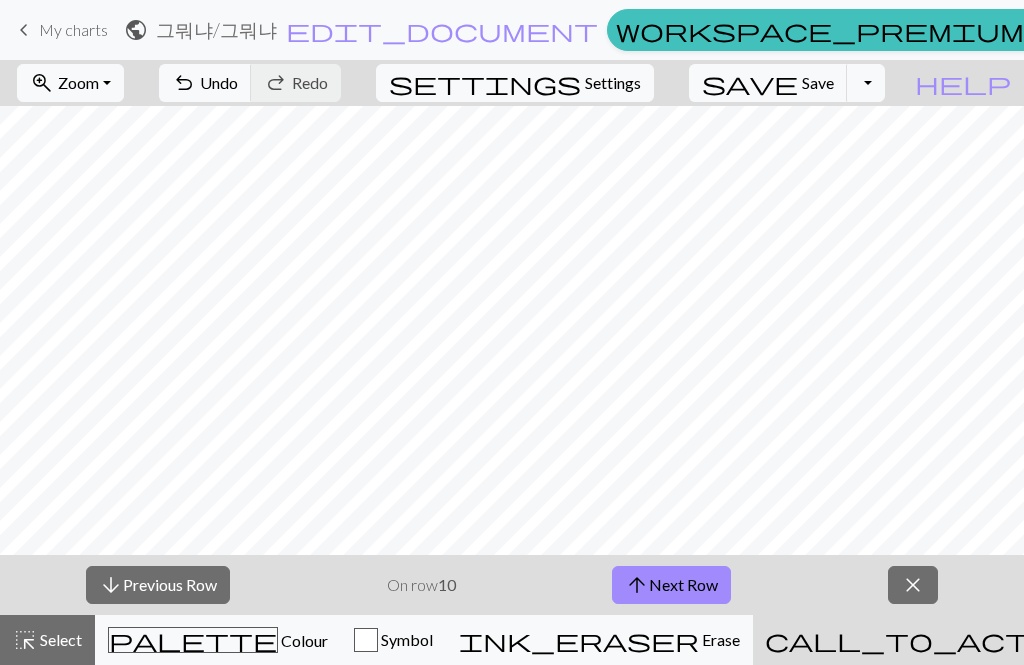 click on "arrow_upward  Next Row" at bounding box center (671, 585) 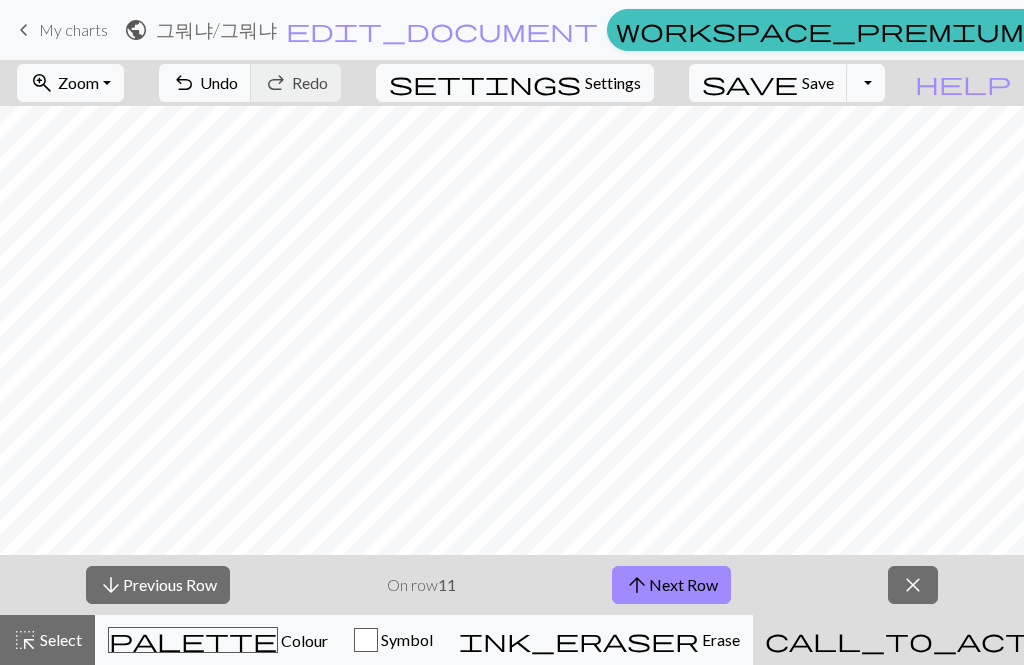 click on "arrow_upward  Next Row" at bounding box center (671, 585) 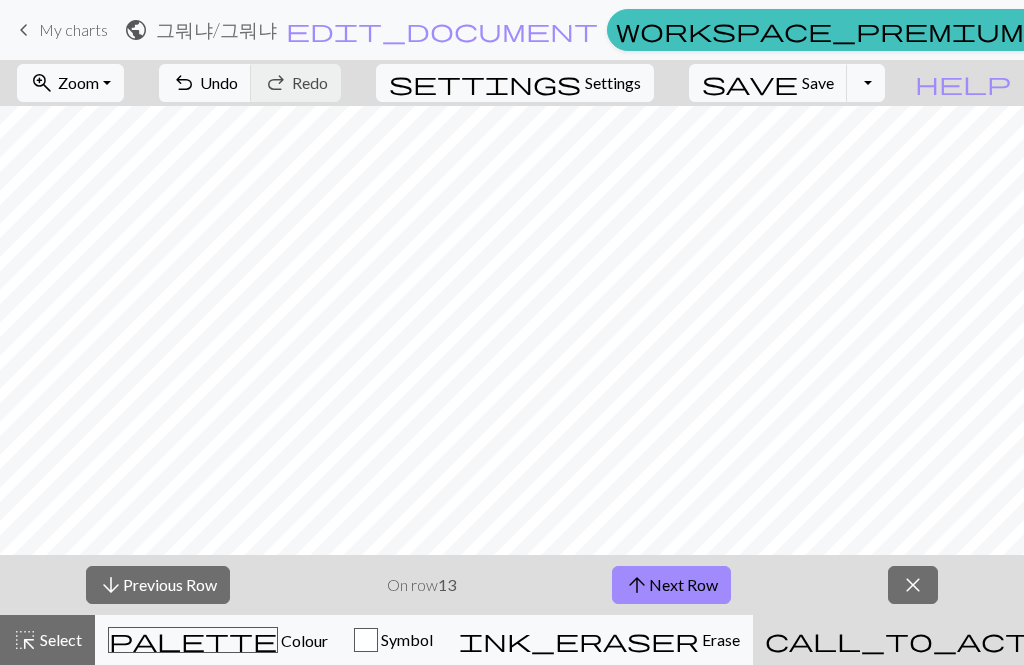 click on "arrow_upward  Next Row" at bounding box center (671, 585) 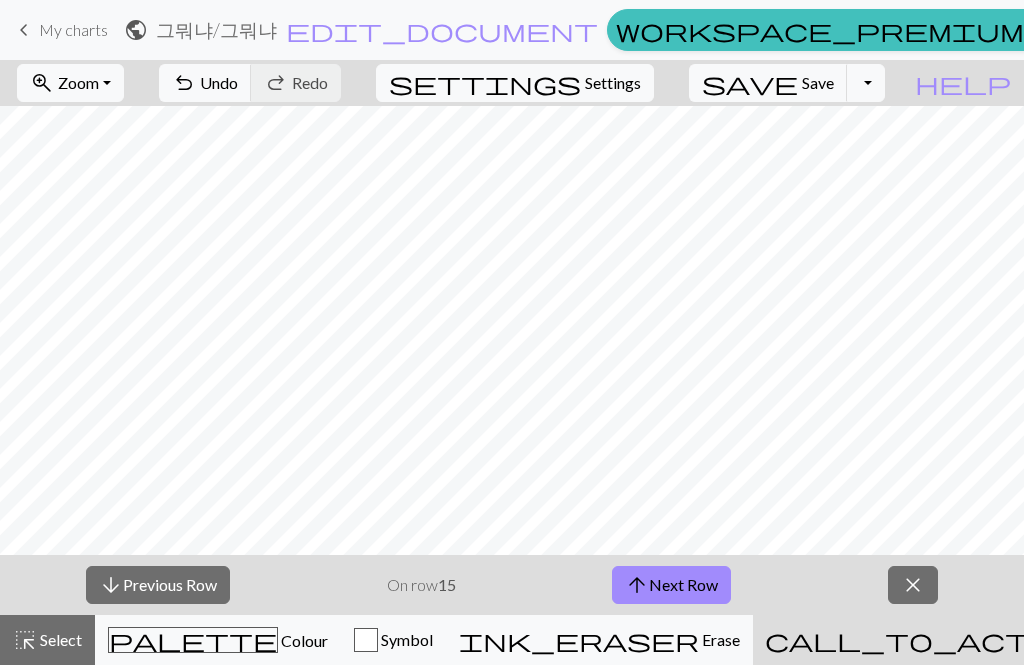 click on "arrow_upward  Next Row" at bounding box center [671, 585] 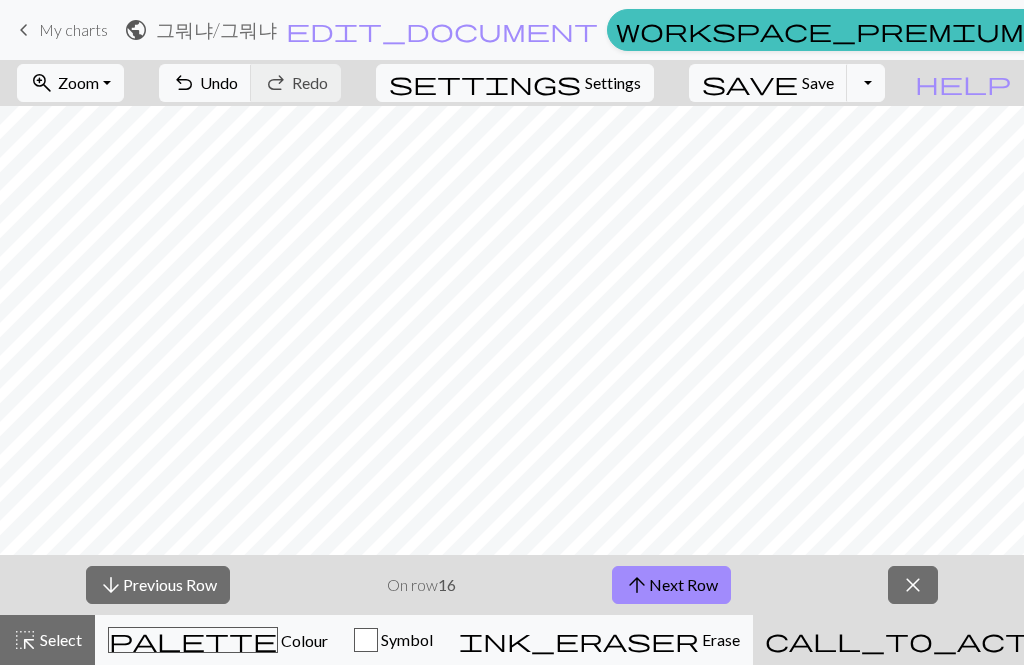 click on "arrow_upward  Next Row" at bounding box center [671, 585] 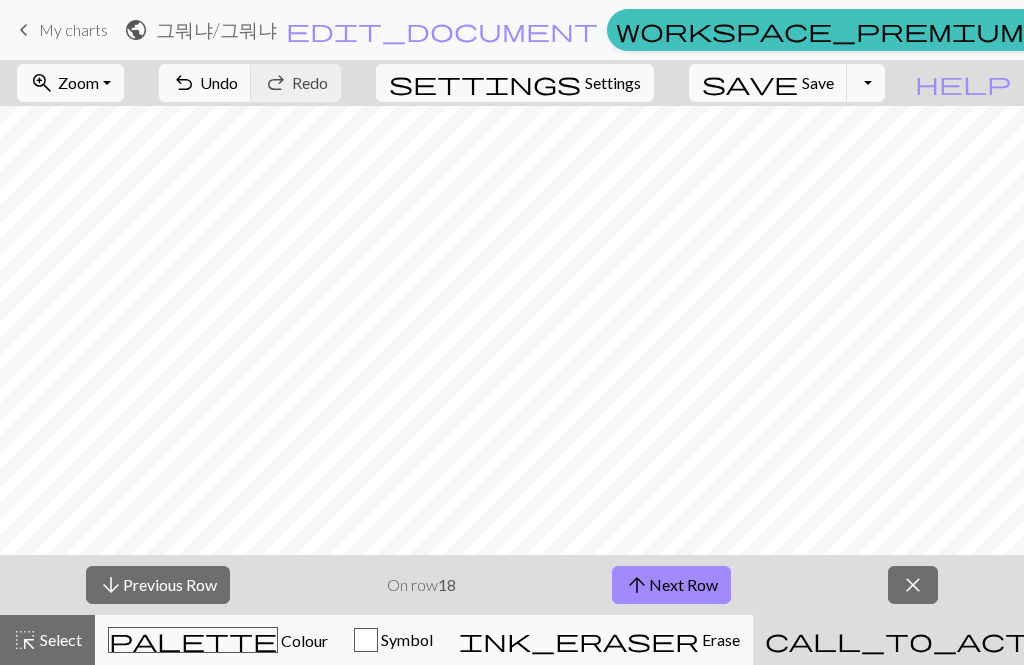 click on "arrow_upward  Next Row" at bounding box center [671, 585] 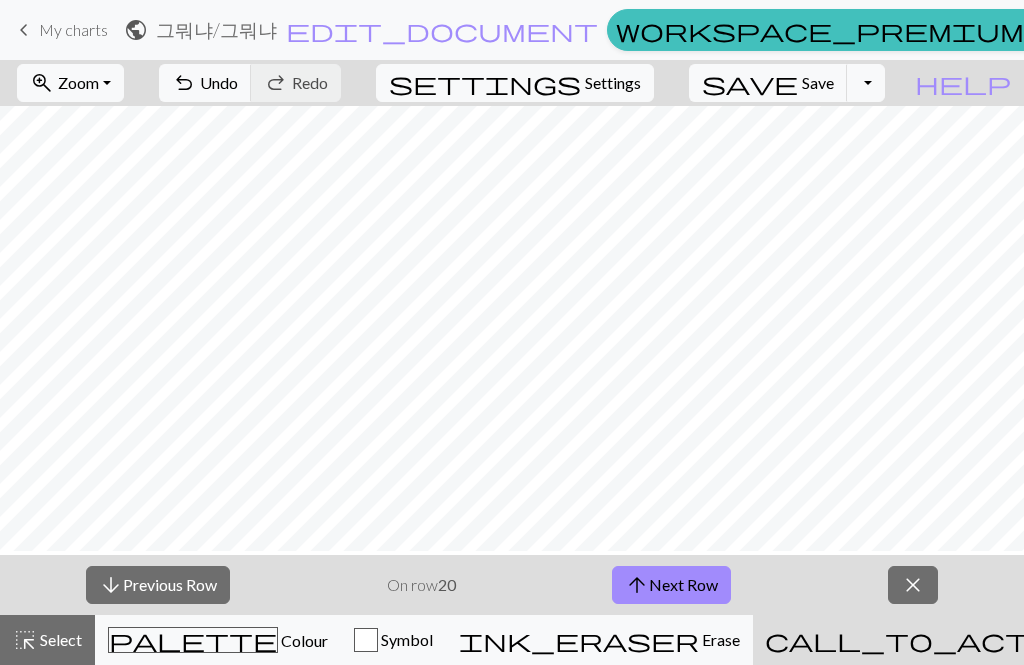 scroll, scrollTop: 275, scrollLeft: 0, axis: vertical 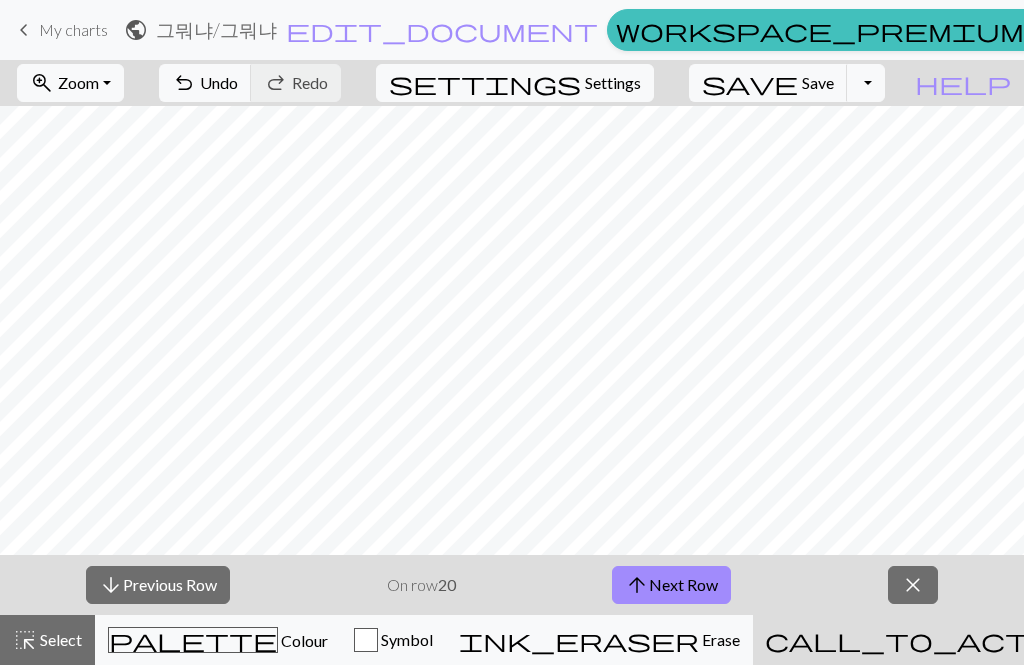 click on "arrow_upward  Next Row" at bounding box center (671, 585) 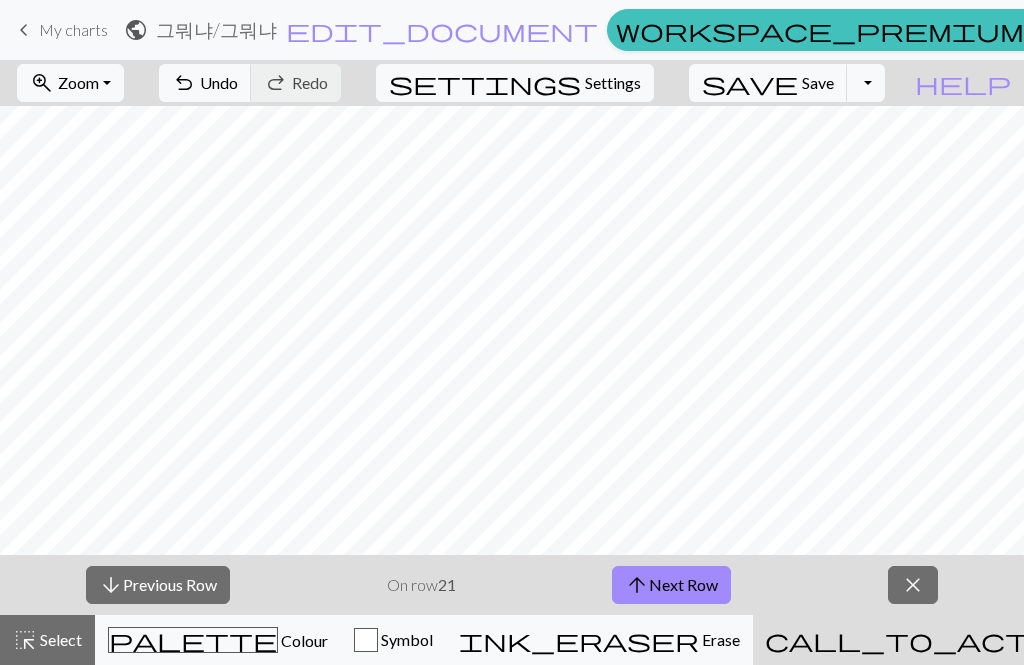 click on "arrow_upward  Next Row" at bounding box center (671, 585) 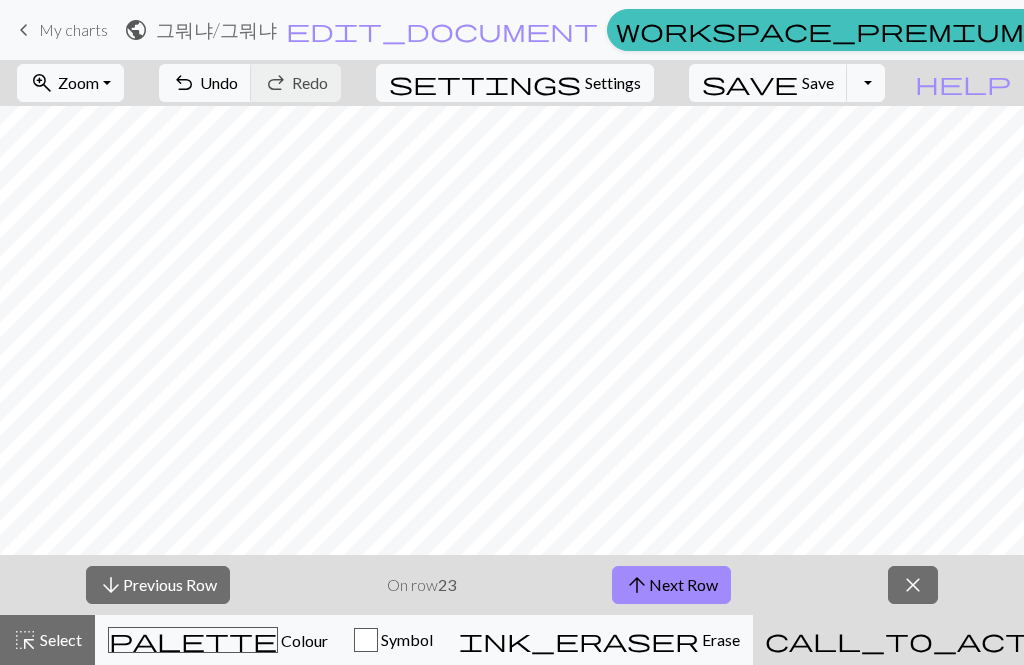 click on "arrow_upward  Next Row" at bounding box center (671, 585) 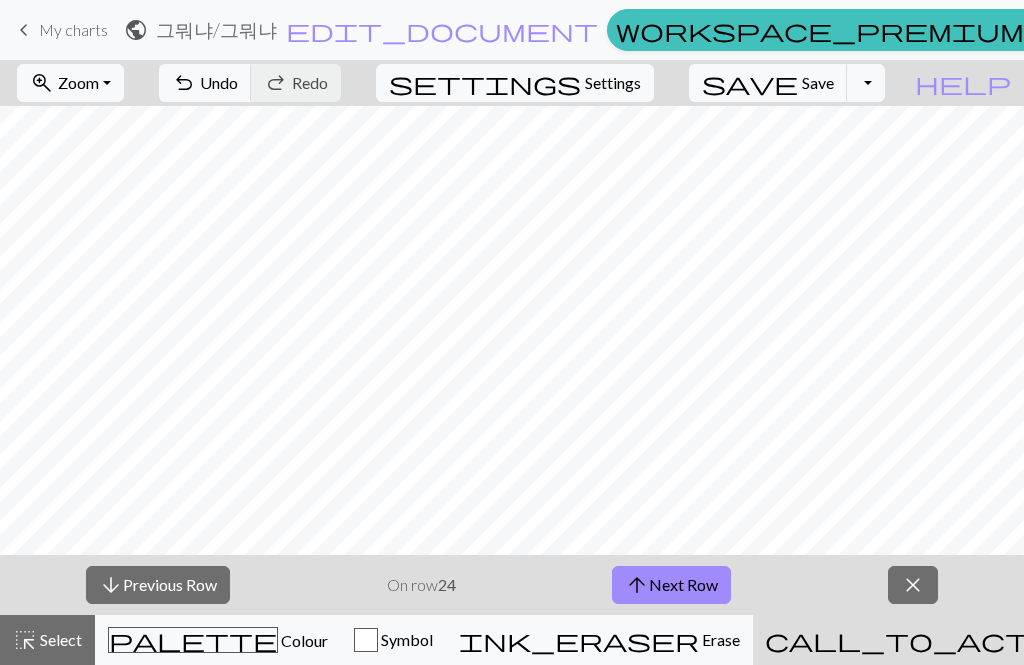 click on "arrow_upward  Next Row" at bounding box center (671, 585) 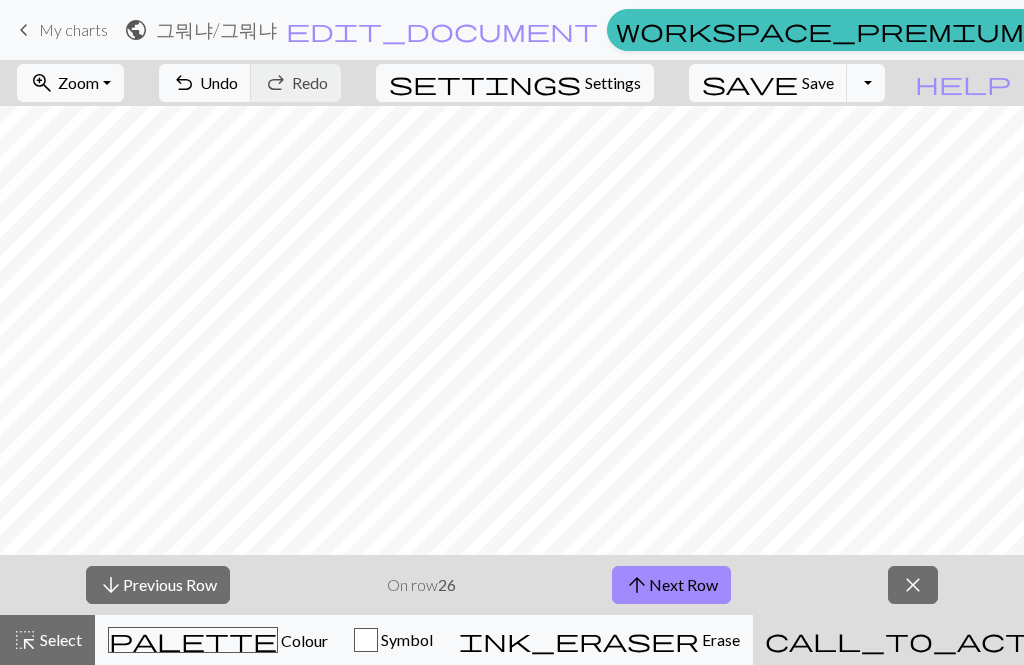 click on "arrow_upward  Next Row" at bounding box center [671, 585] 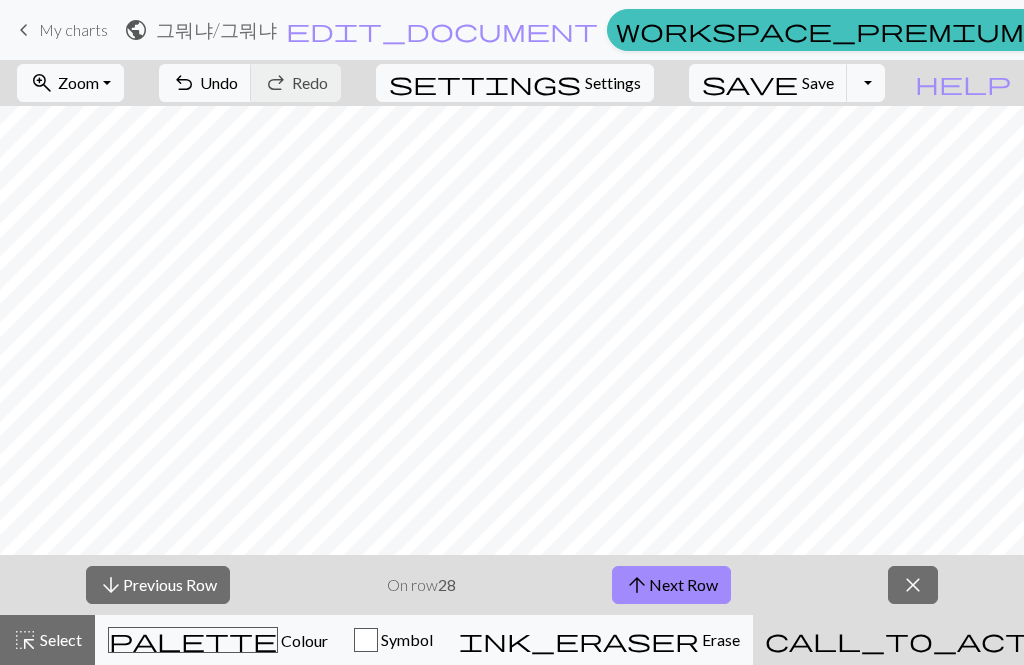 click on "arrow_upward  Next Row" at bounding box center [671, 585] 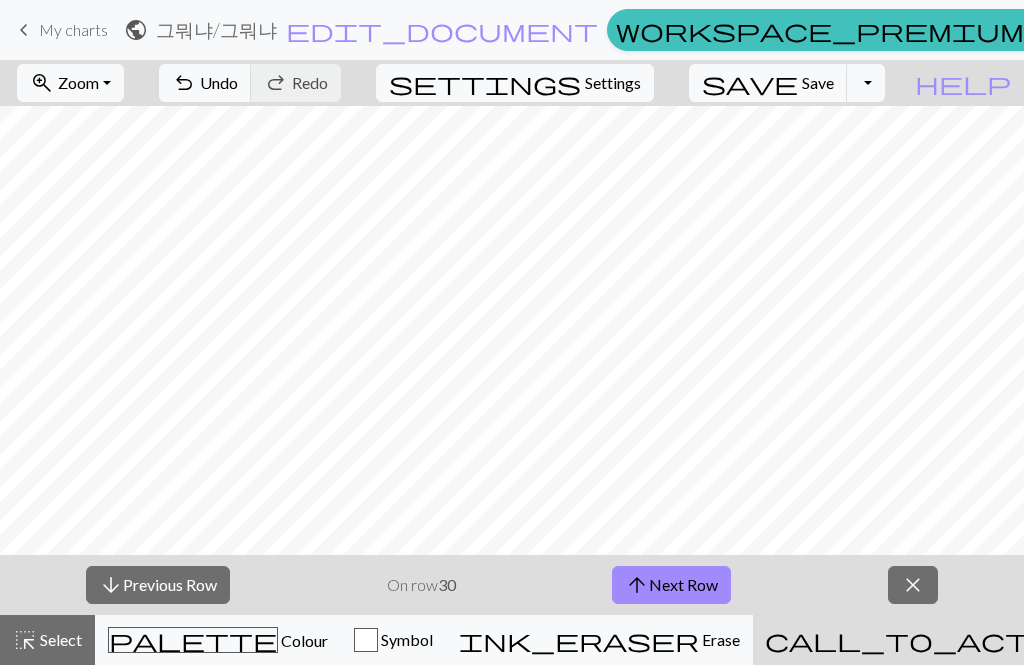 click on "arrow_upward  Next Row" at bounding box center (671, 585) 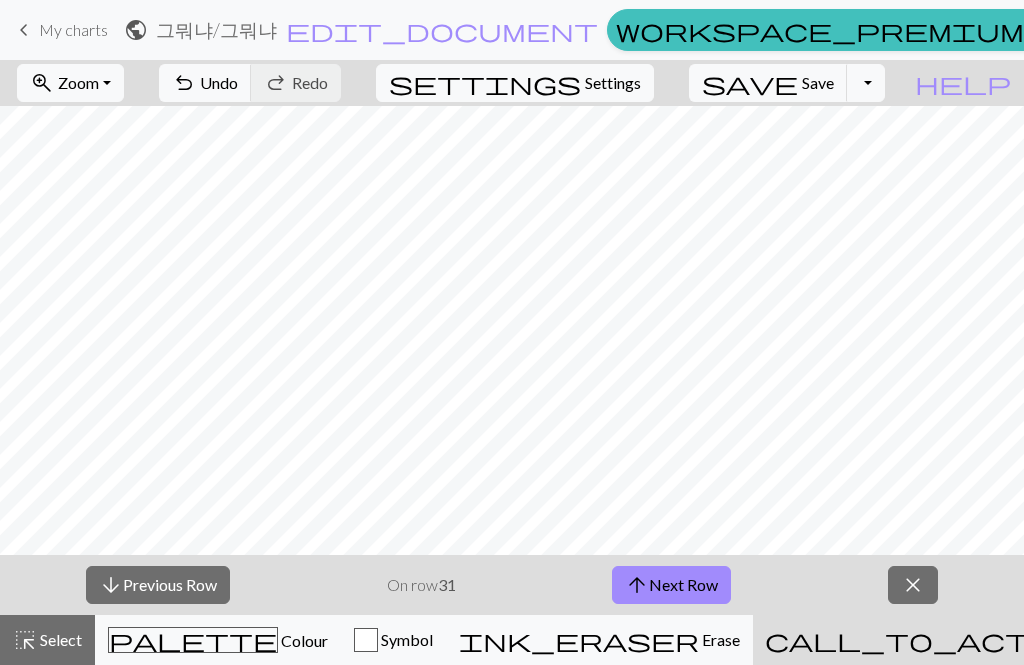 click on "arrow_upward  Next Row" at bounding box center [671, 585] 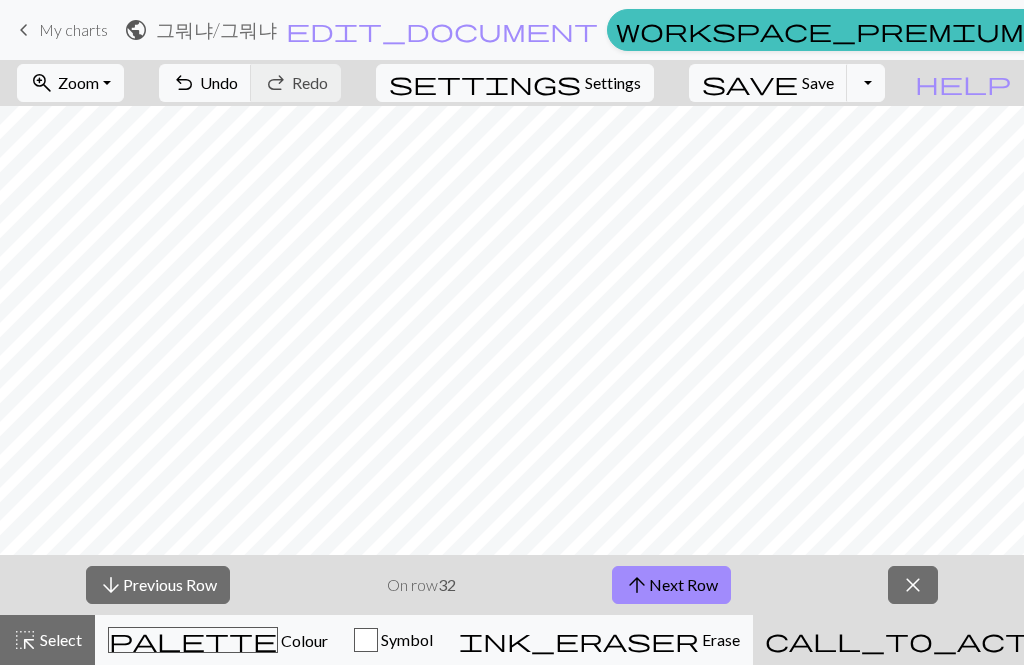 click on "arrow_upward  Next Row" at bounding box center [671, 585] 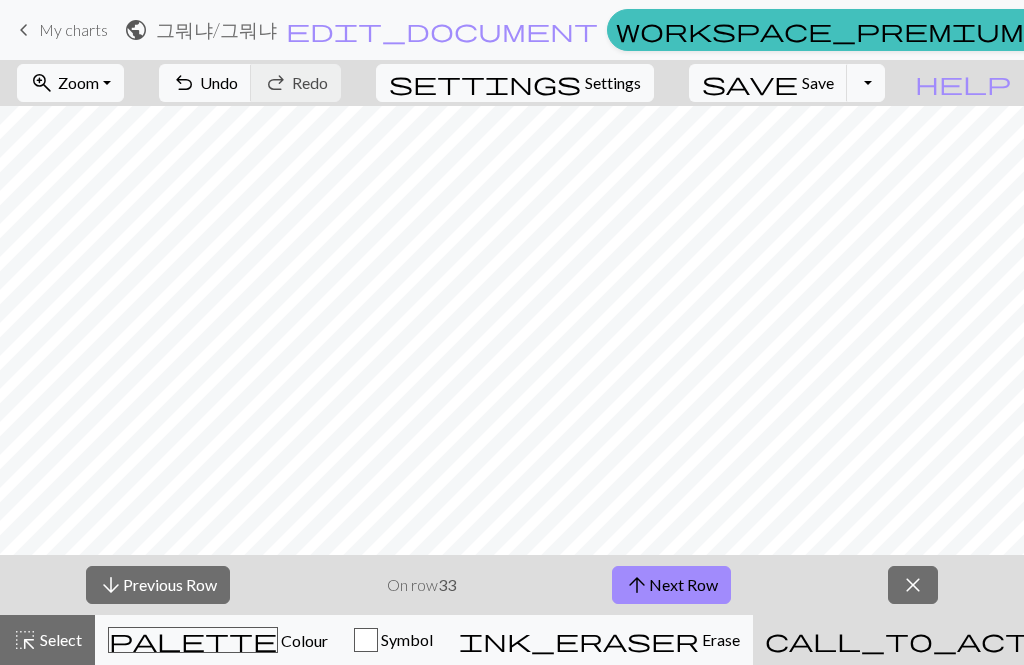 click on "arrow_downward Previous Row" at bounding box center (158, 585) 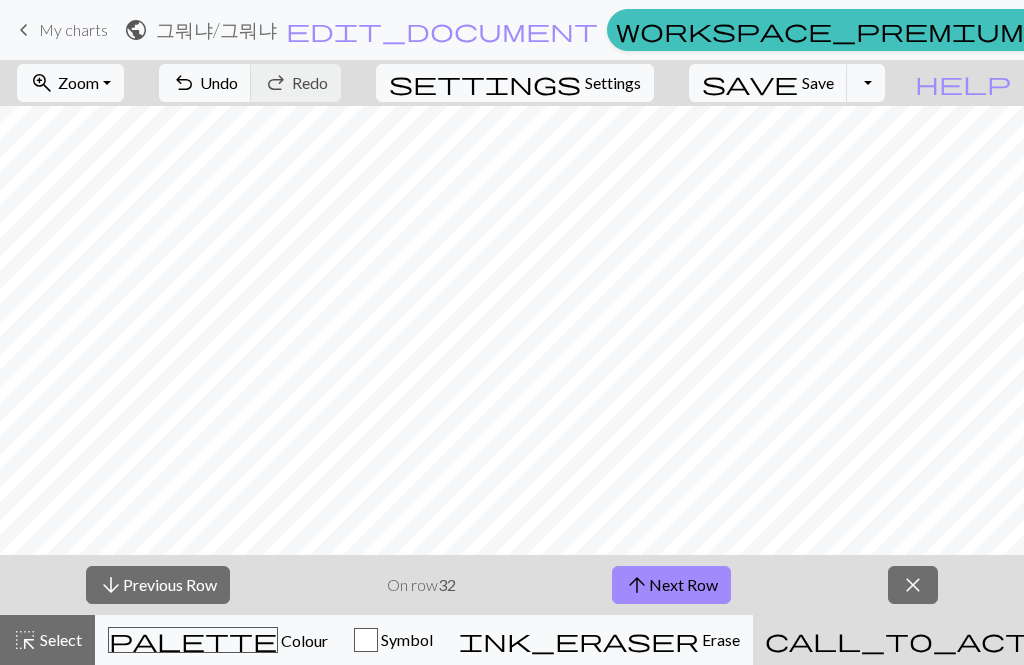 click on "arrow_upward  Next Row" at bounding box center (671, 585) 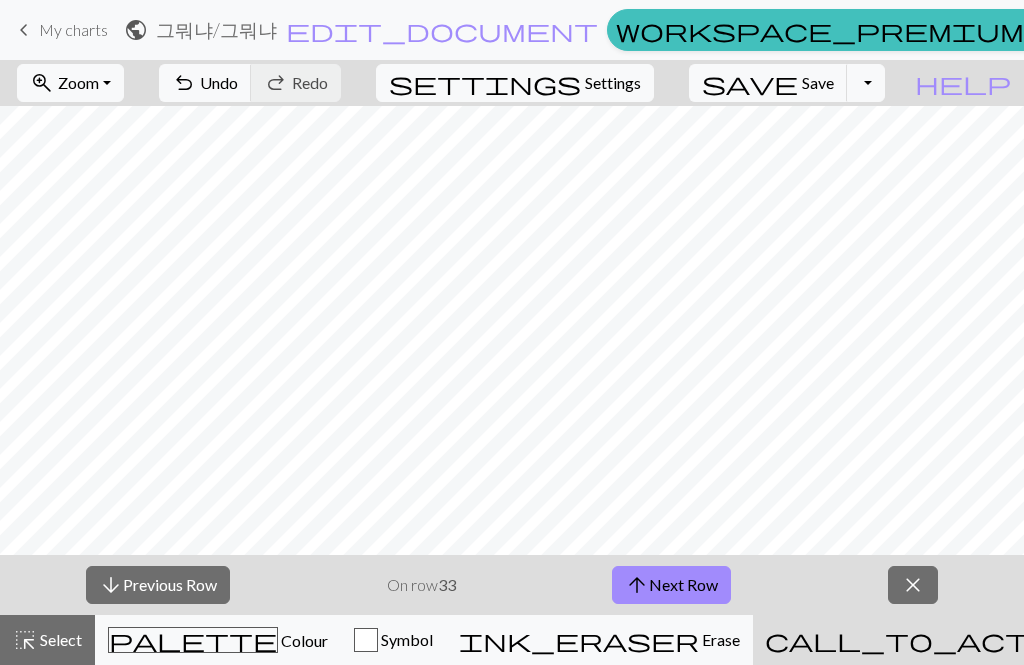 click on "arrow_upward  Next Row" at bounding box center [671, 585] 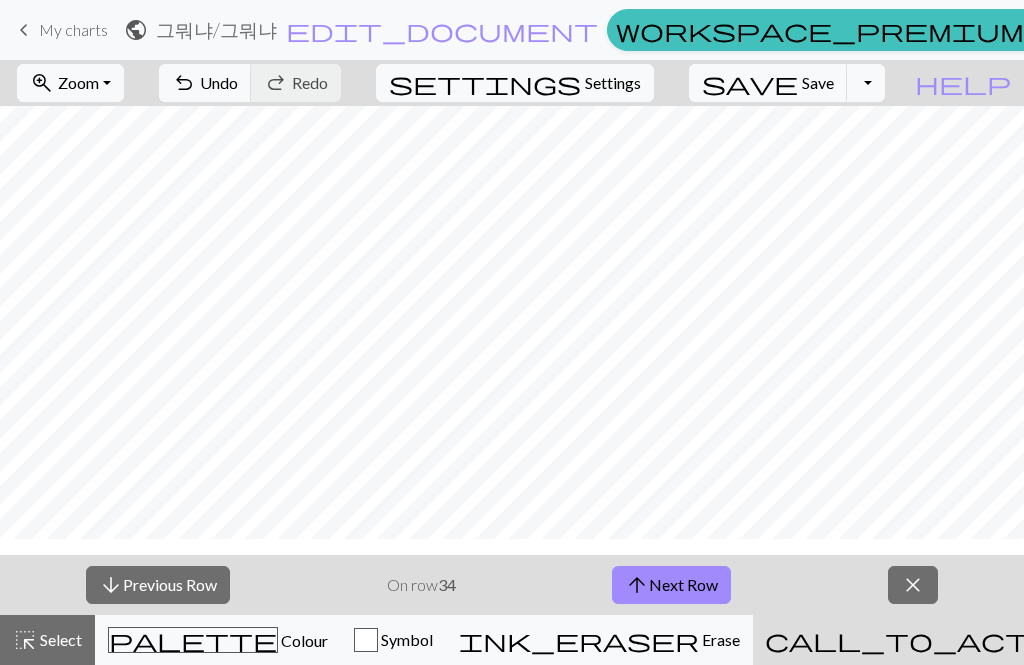 scroll, scrollTop: 87, scrollLeft: 0, axis: vertical 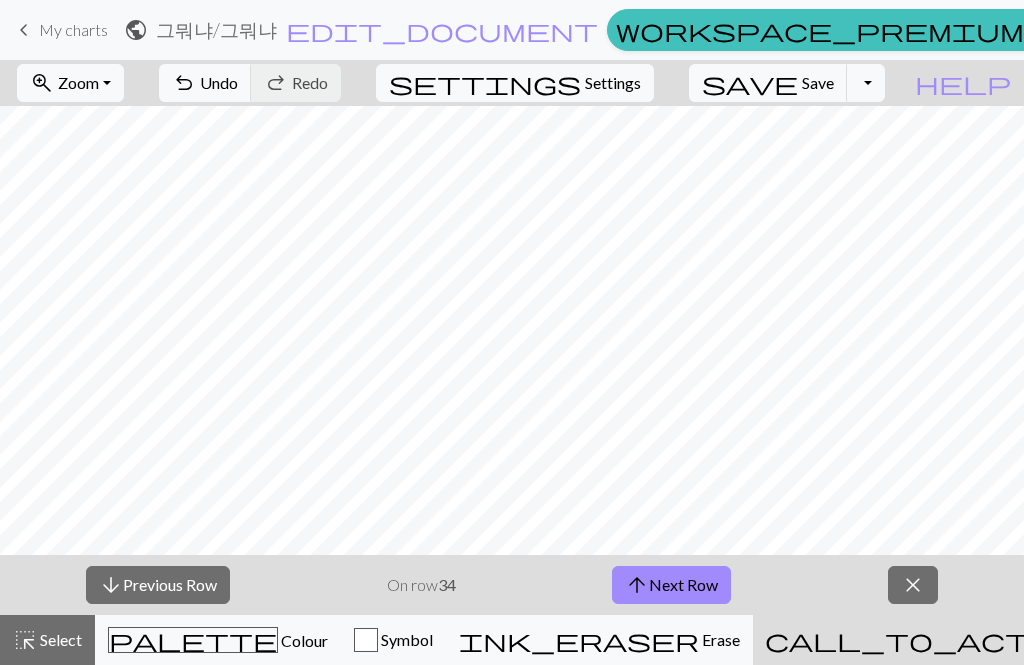 click on "arrow_upward  Next Row" at bounding box center (671, 585) 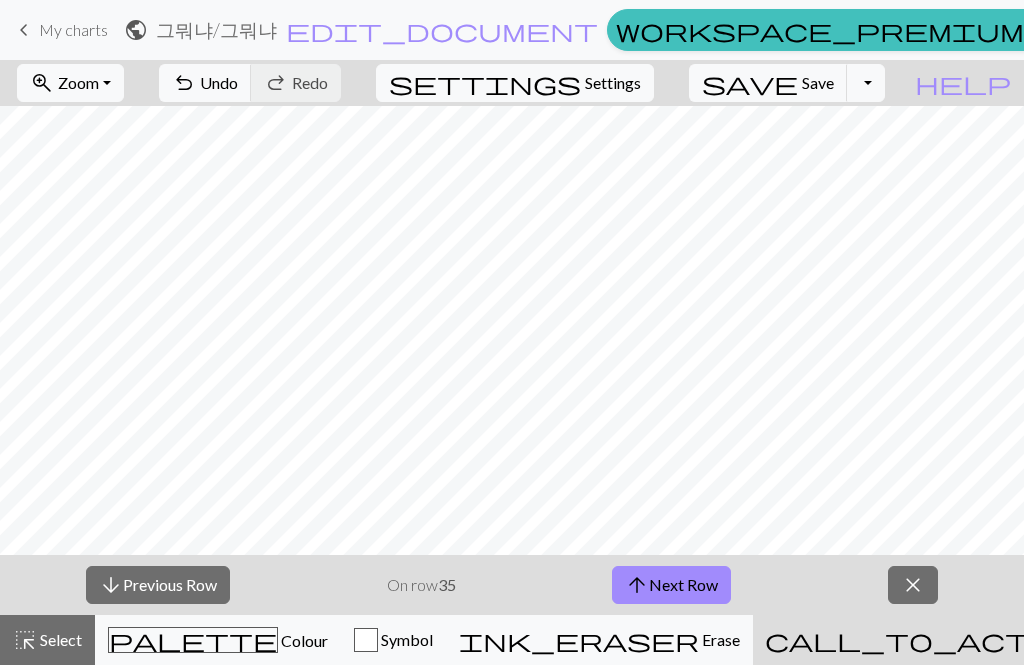 click on "arrow_upward  Next Row" at bounding box center [671, 585] 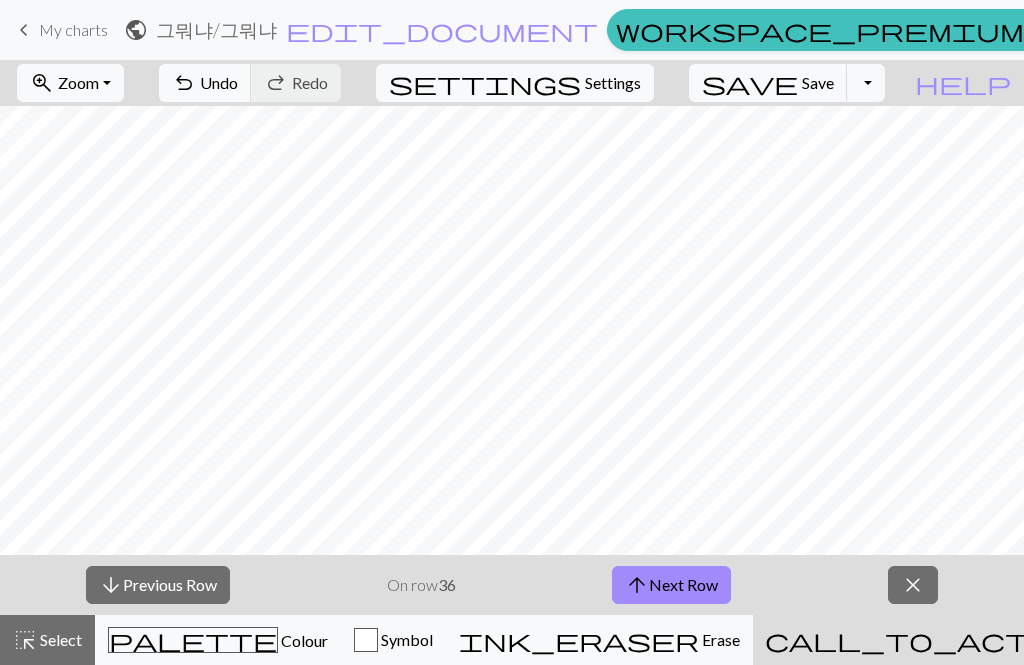 click on "arrow_upward  Next Row" at bounding box center [671, 585] 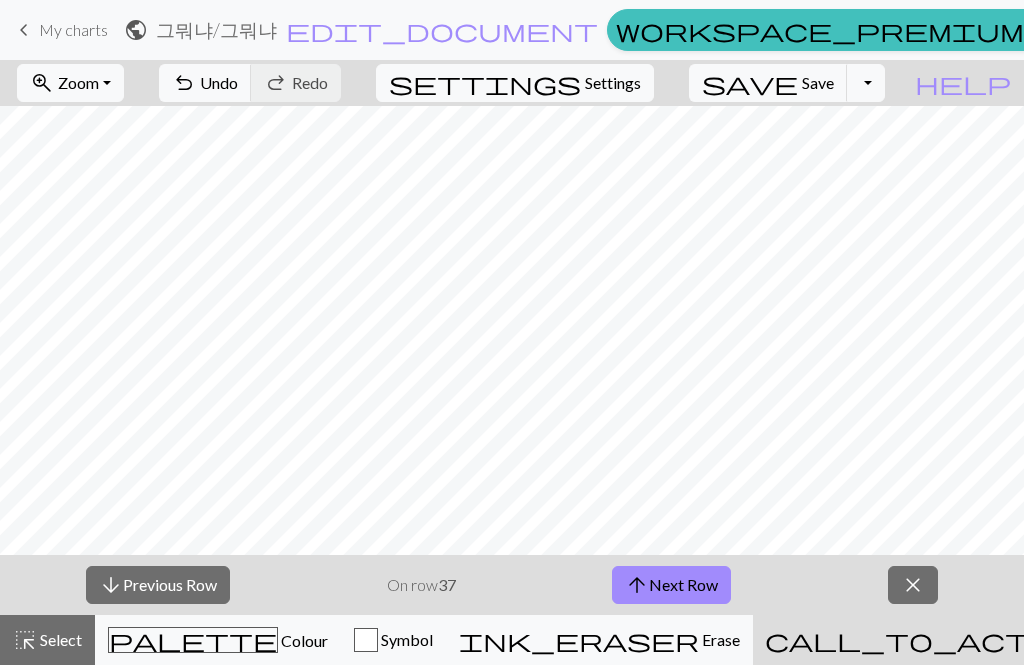 click on "arrow_upward  Next Row" at bounding box center [671, 585] 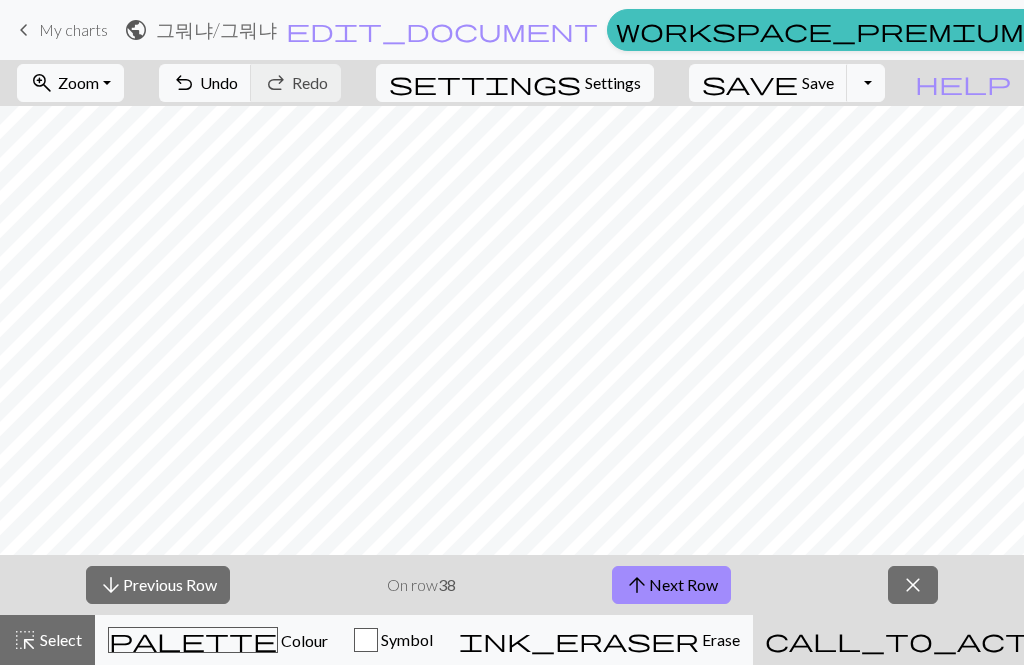 click on "arrow_upward  Next Row" at bounding box center [671, 585] 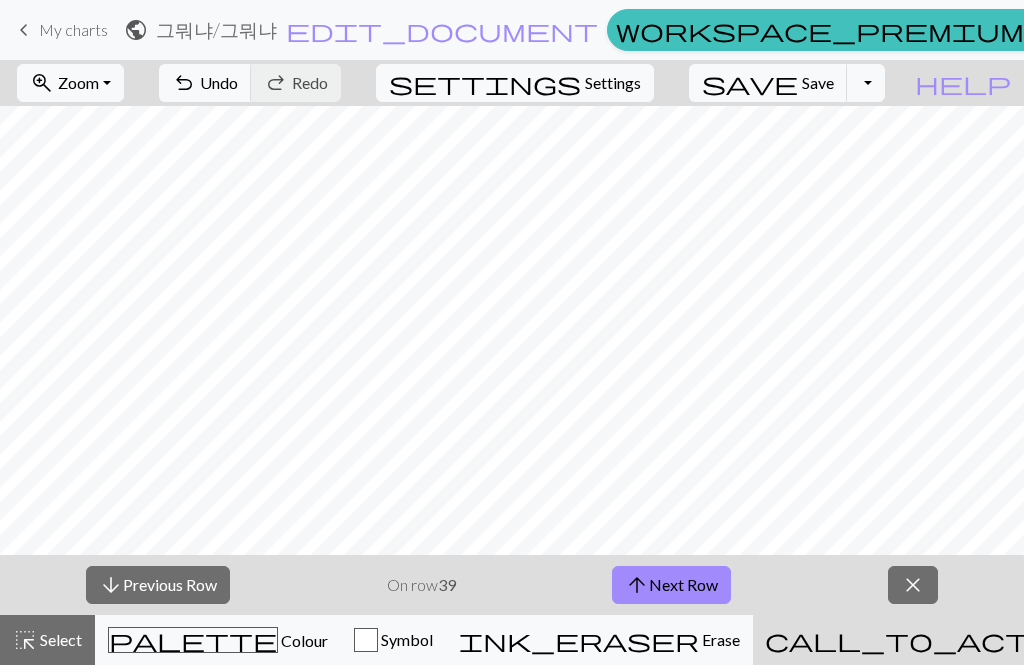 click on "arrow_upward  Next Row" at bounding box center [671, 585] 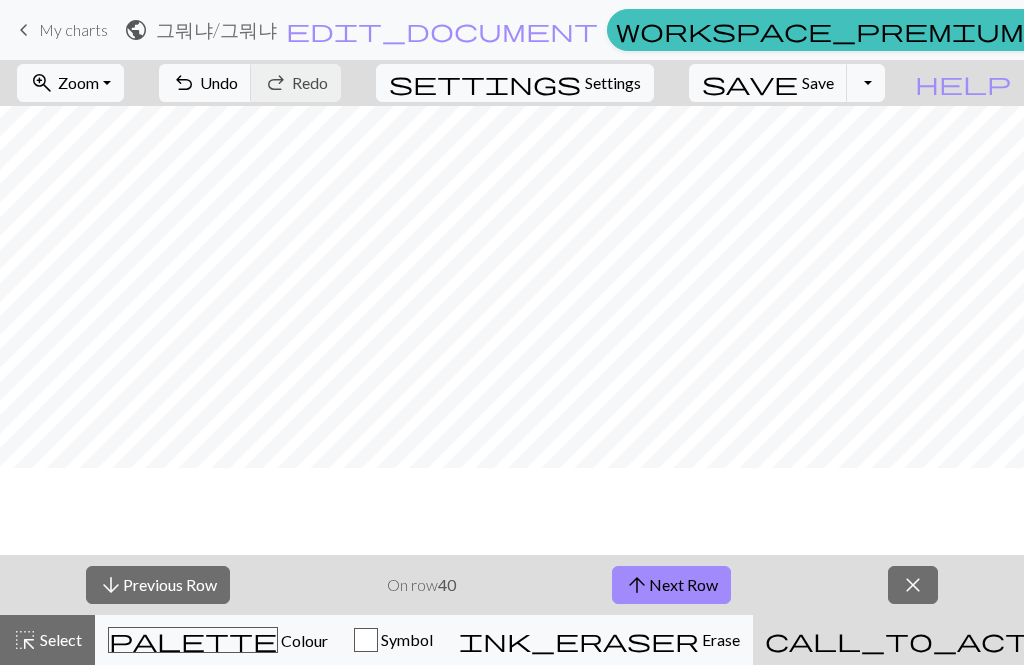 scroll, scrollTop: 0, scrollLeft: 0, axis: both 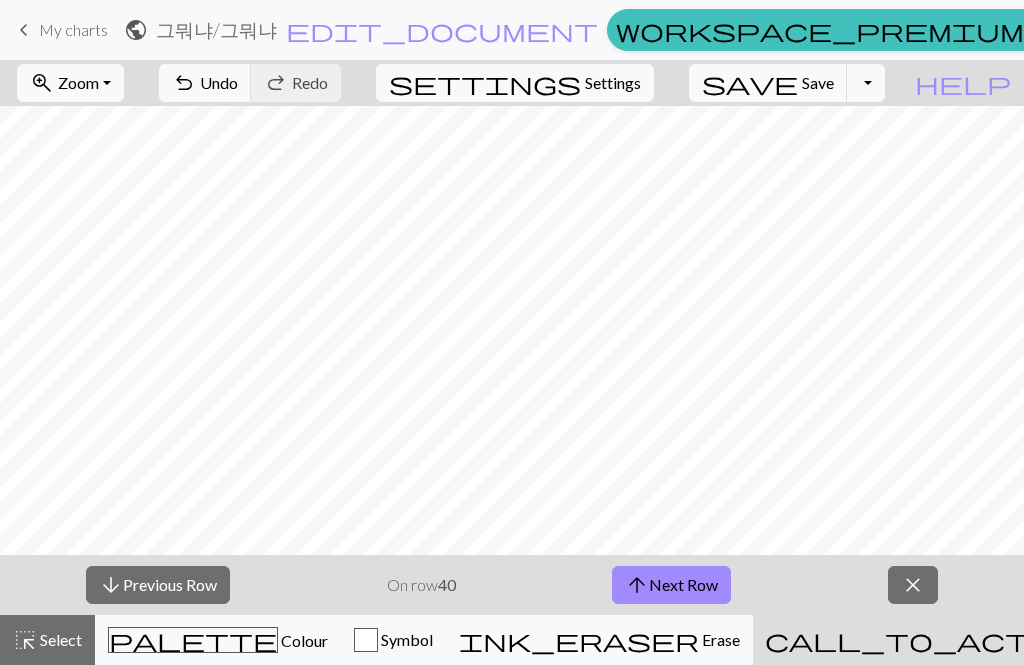 click on "arrow_upward  Next Row" at bounding box center (671, 585) 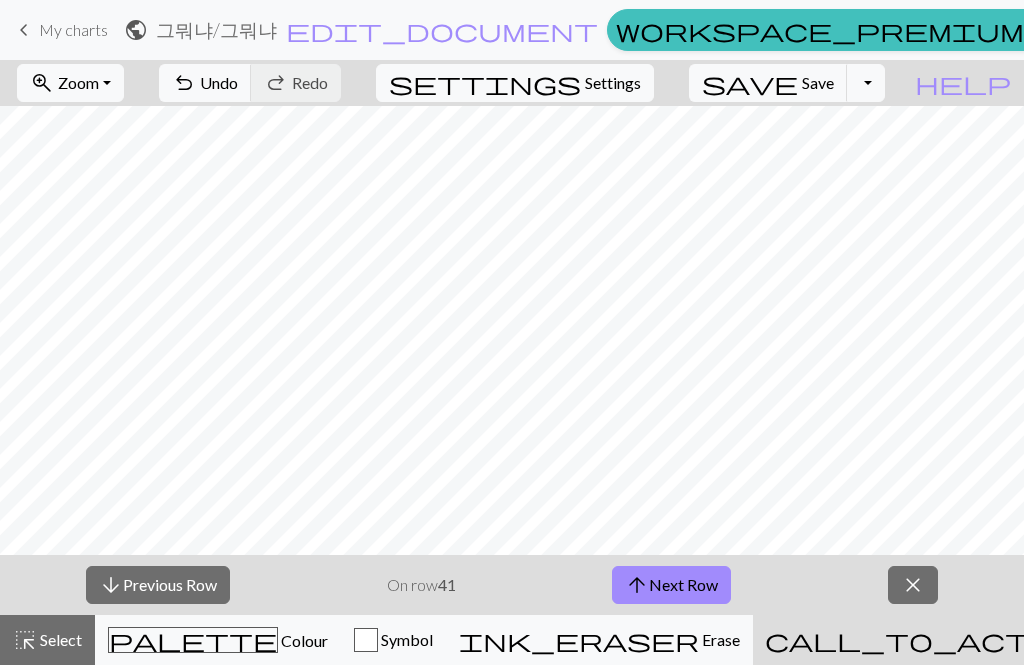 click on "arrow_upward  Next Row" at bounding box center [671, 585] 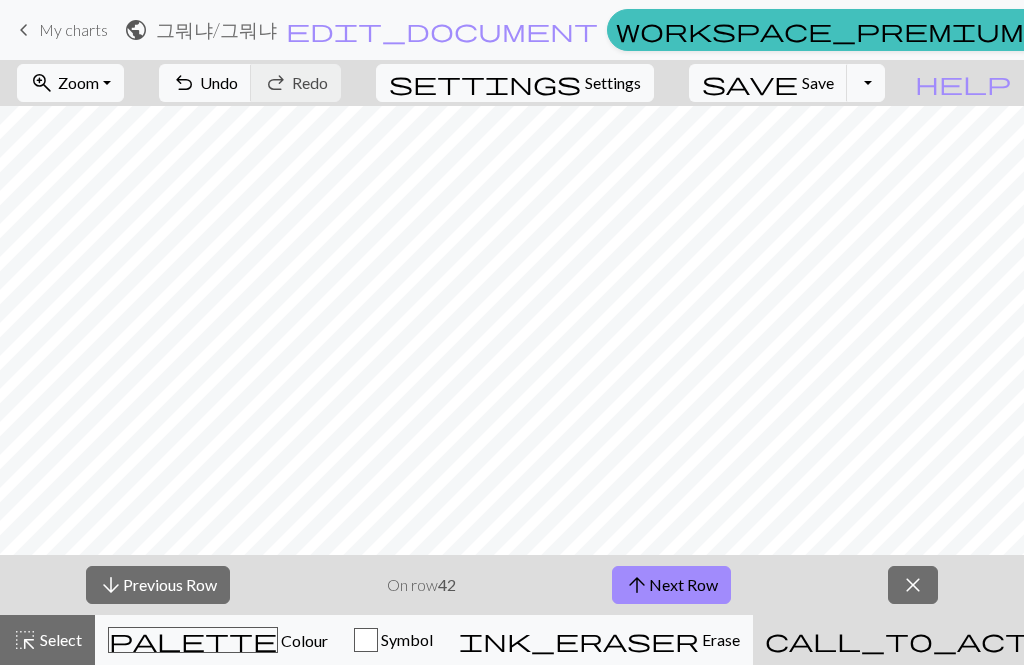 click on "arrow_upward  Next Row" at bounding box center (671, 585) 